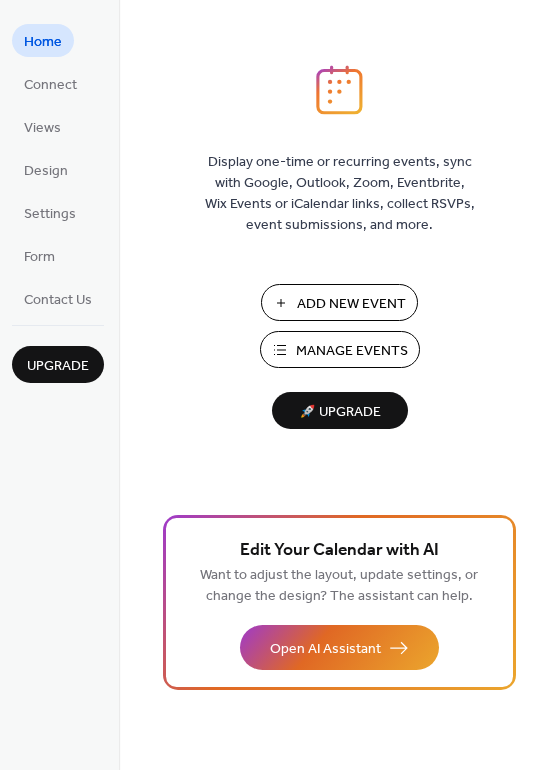 scroll, scrollTop: 0, scrollLeft: 0, axis: both 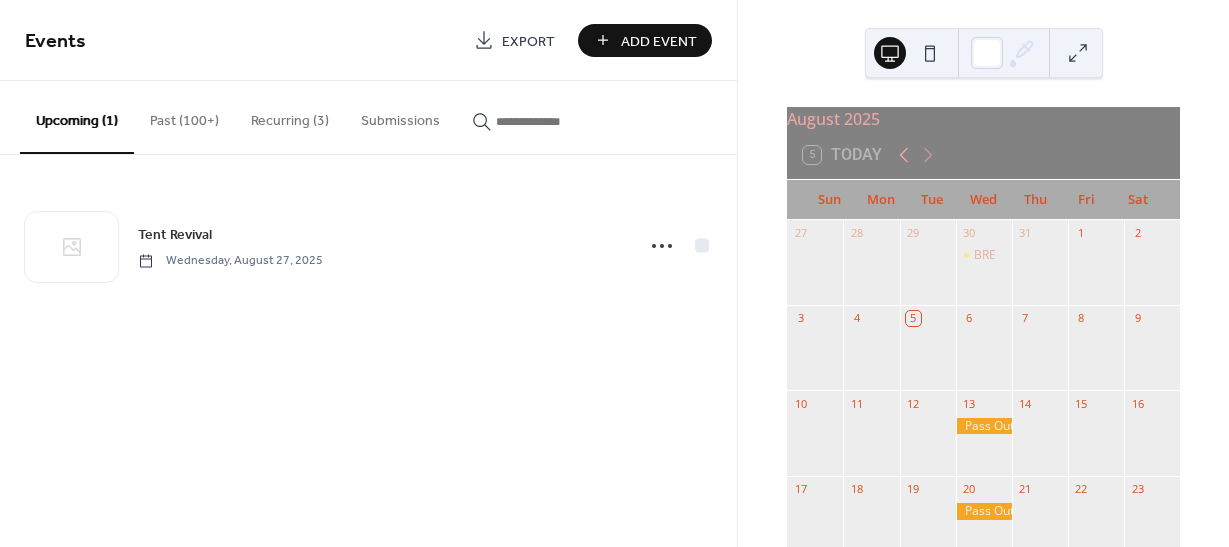 click 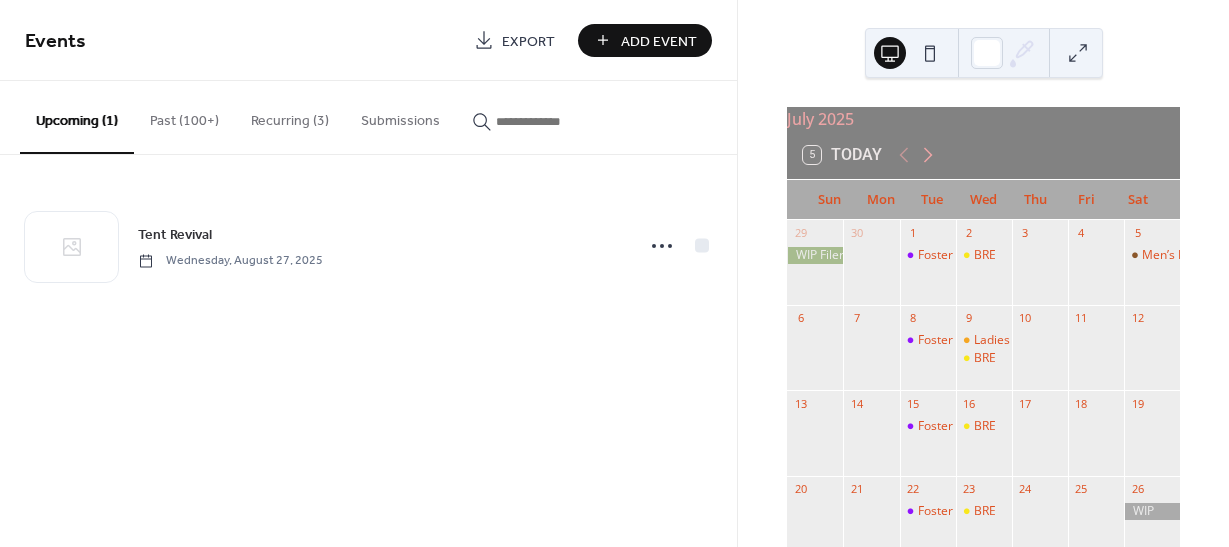 click 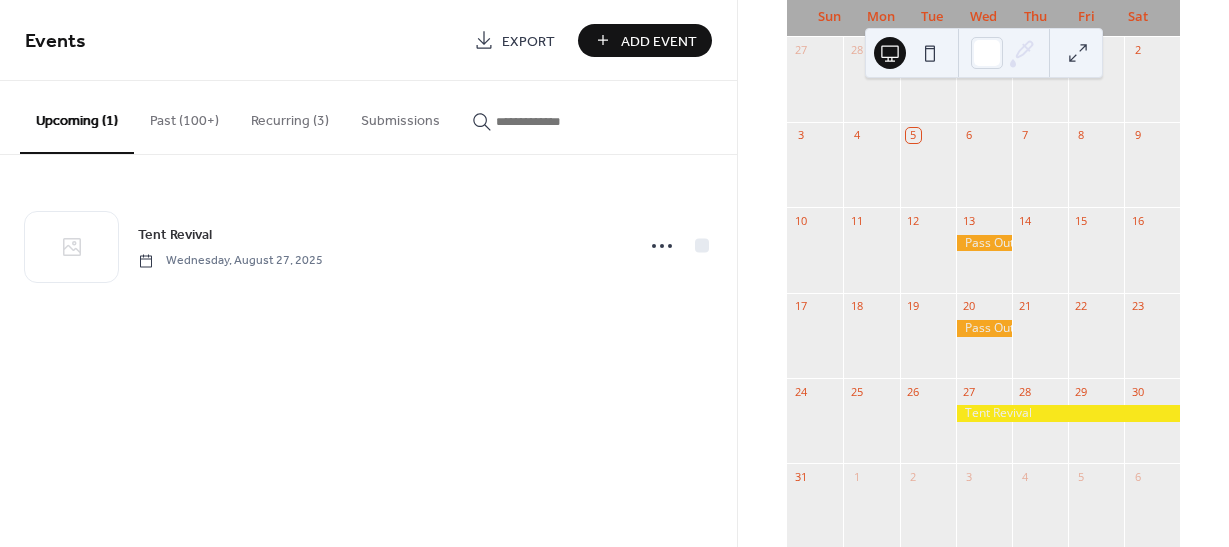 scroll, scrollTop: 200, scrollLeft: 0, axis: vertical 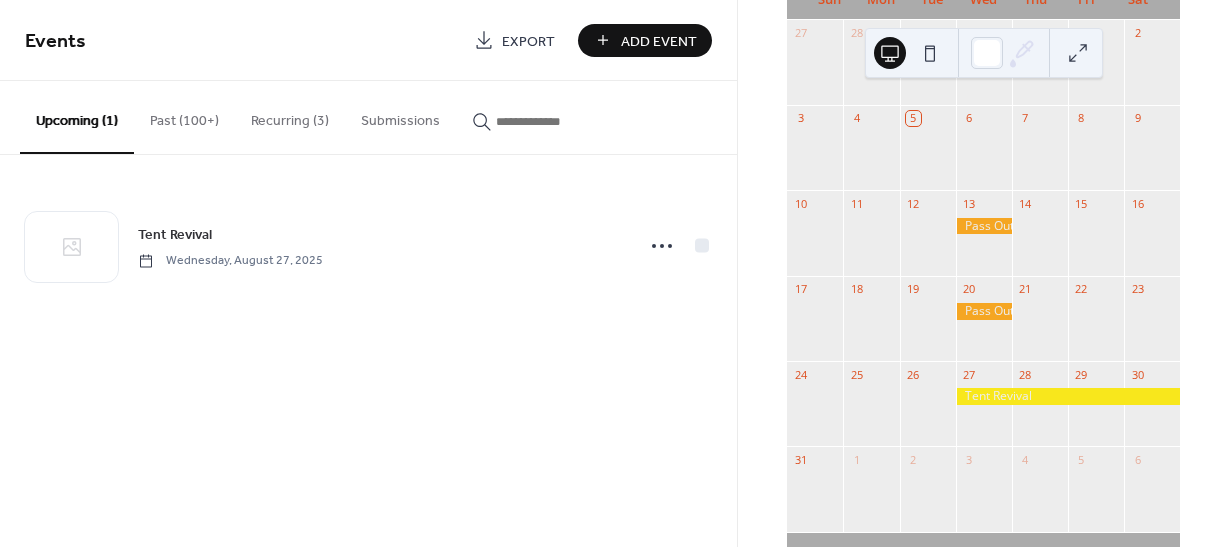 click on "Add Event" at bounding box center (659, 41) 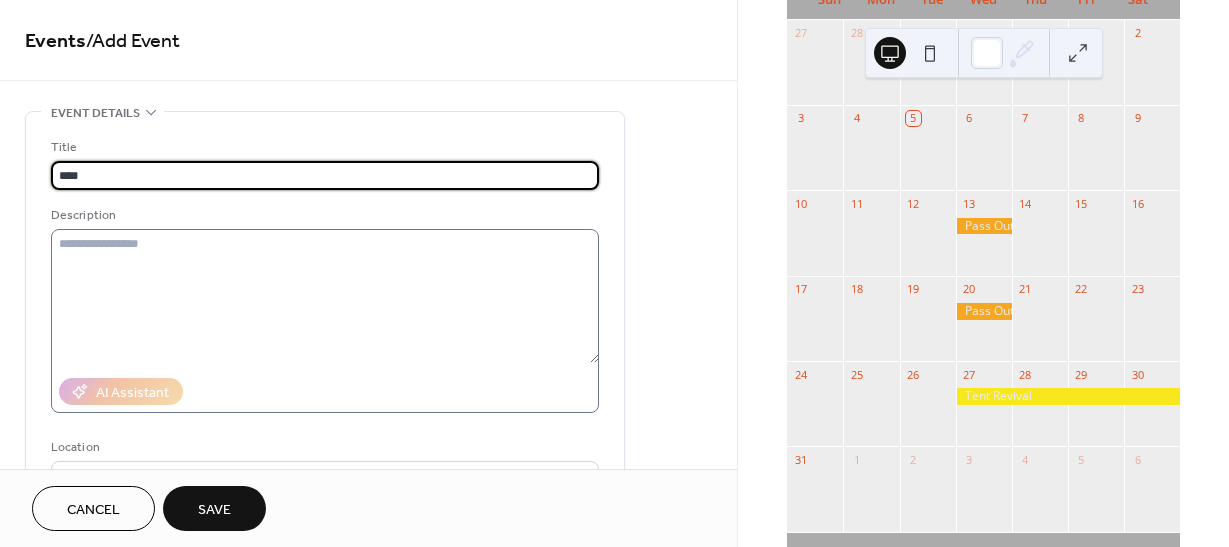 type on "****" 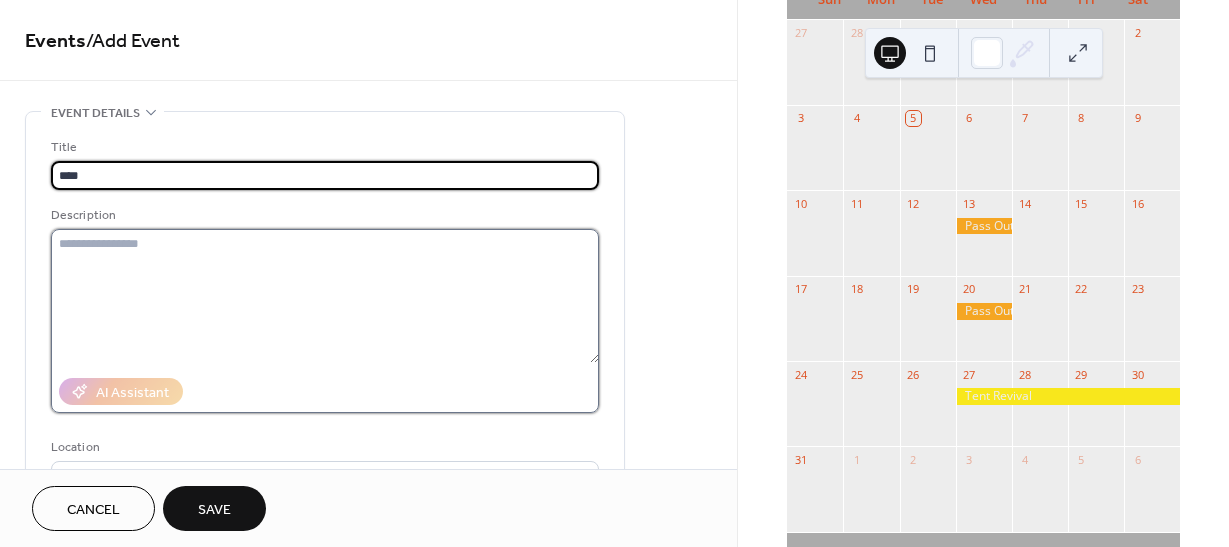 click at bounding box center (325, 296) 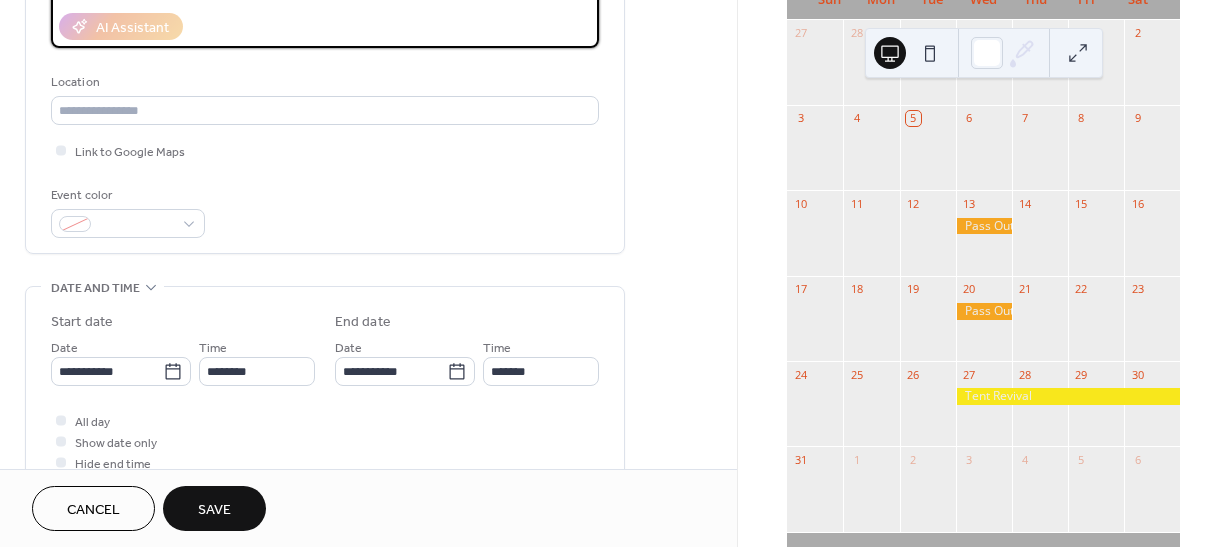 scroll, scrollTop: 400, scrollLeft: 0, axis: vertical 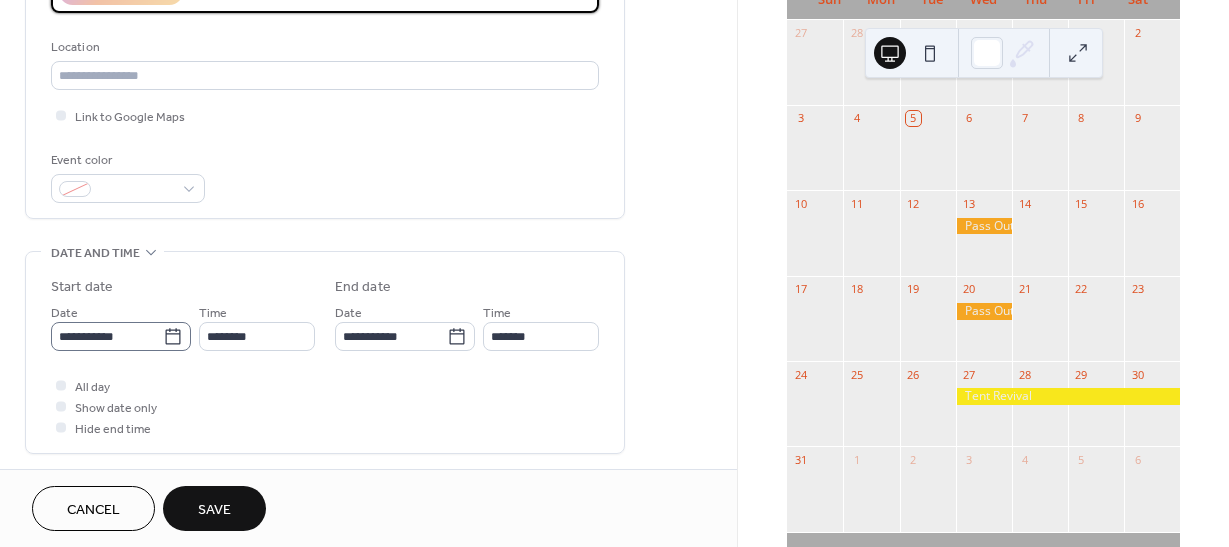 type on "****" 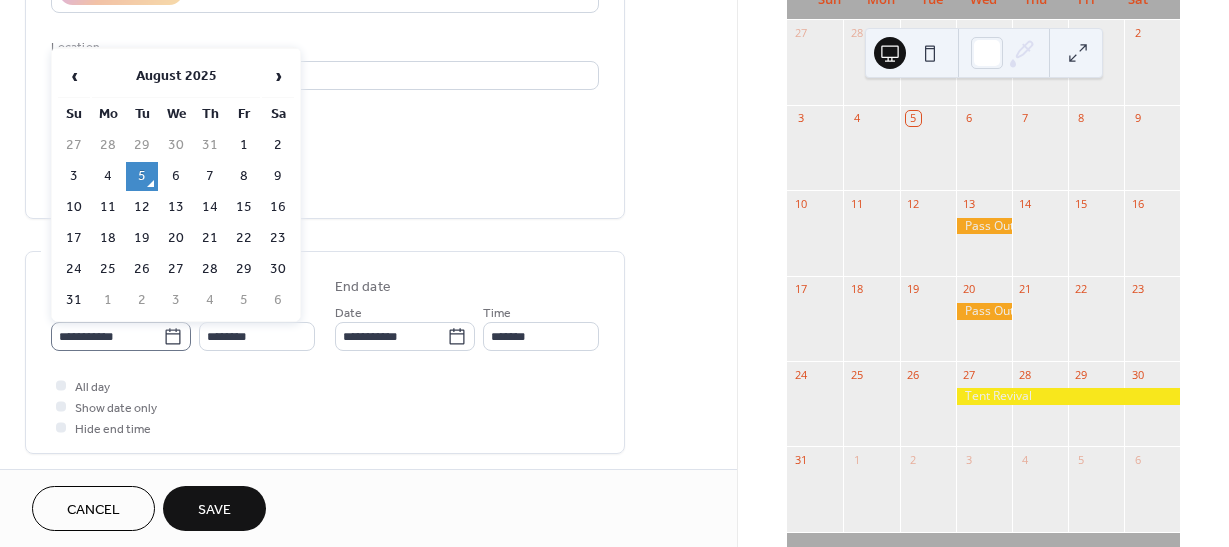click 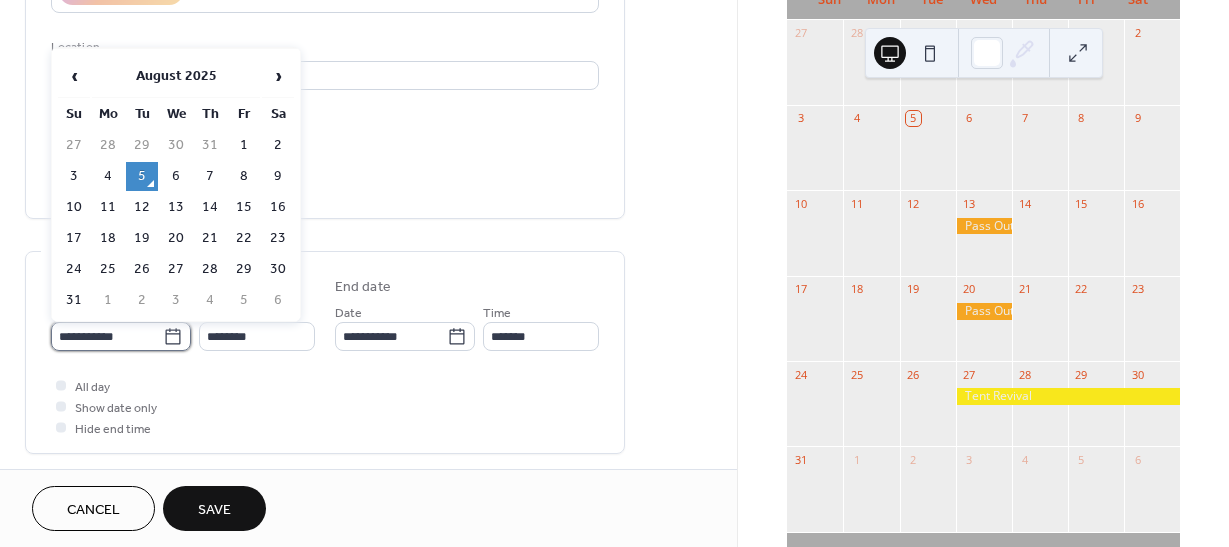 click on "**********" at bounding box center (107, 336) 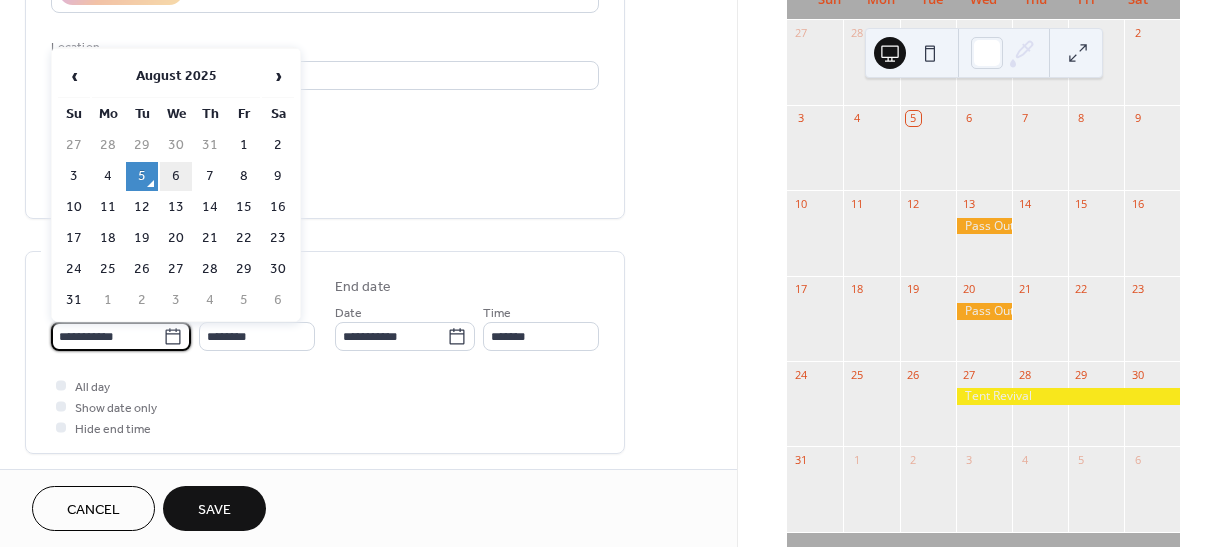 click on "6" at bounding box center (176, 176) 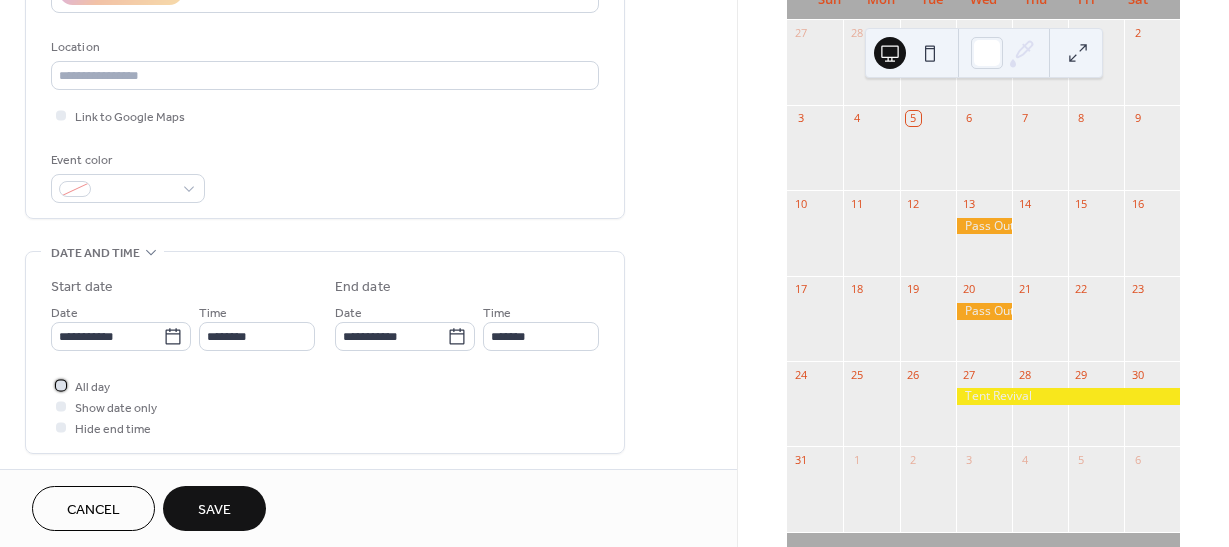 click at bounding box center [61, 385] 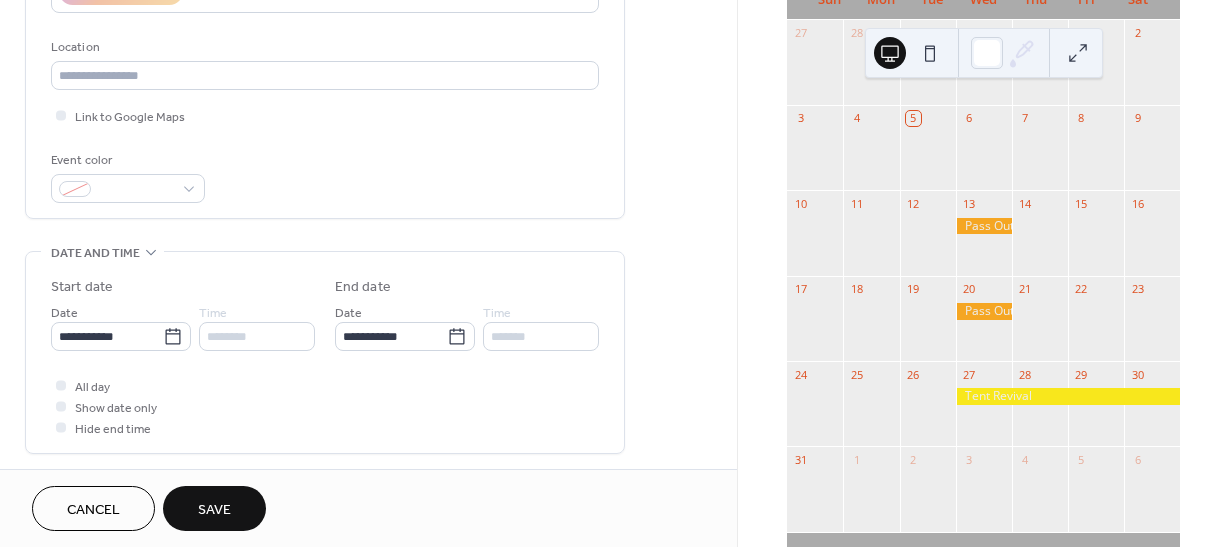 click on "Save" at bounding box center (214, 510) 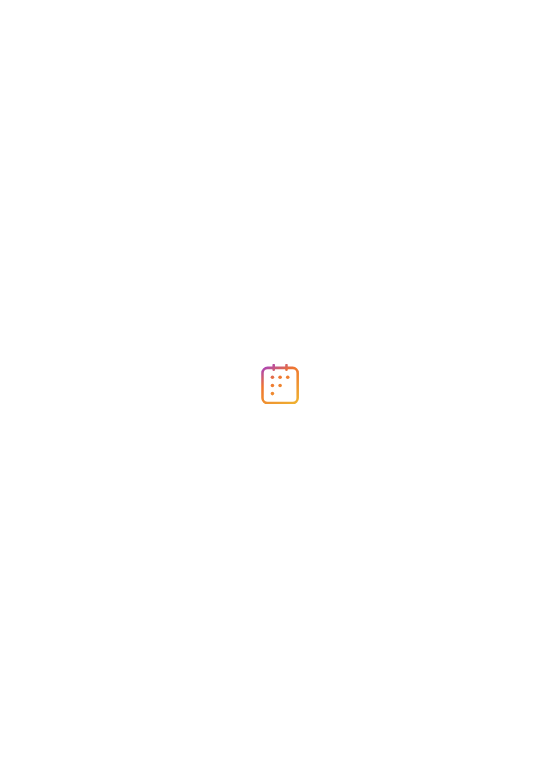 scroll, scrollTop: 0, scrollLeft: 0, axis: both 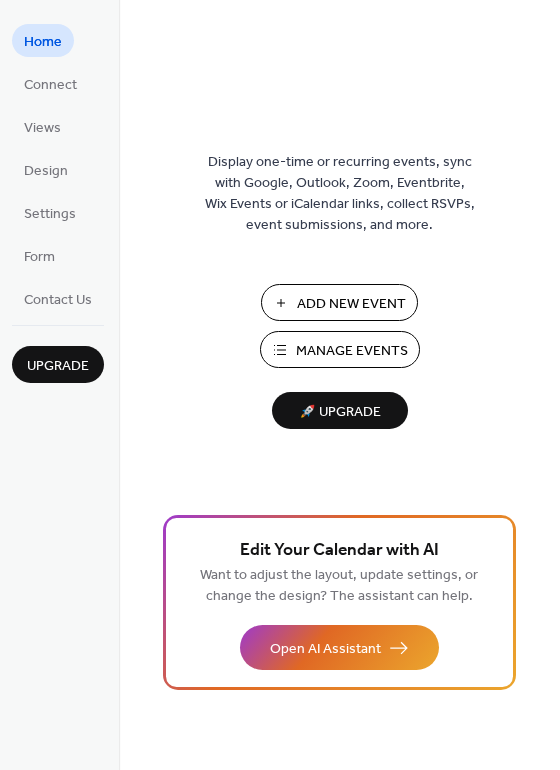 click on "Manage Events" at bounding box center (352, 351) 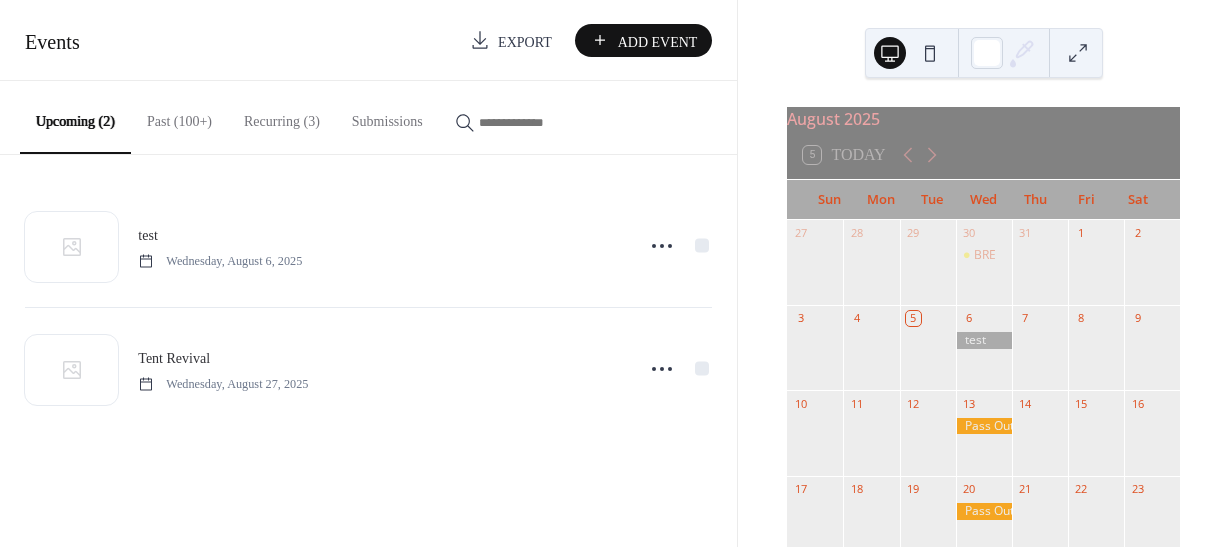 scroll, scrollTop: 0, scrollLeft: 0, axis: both 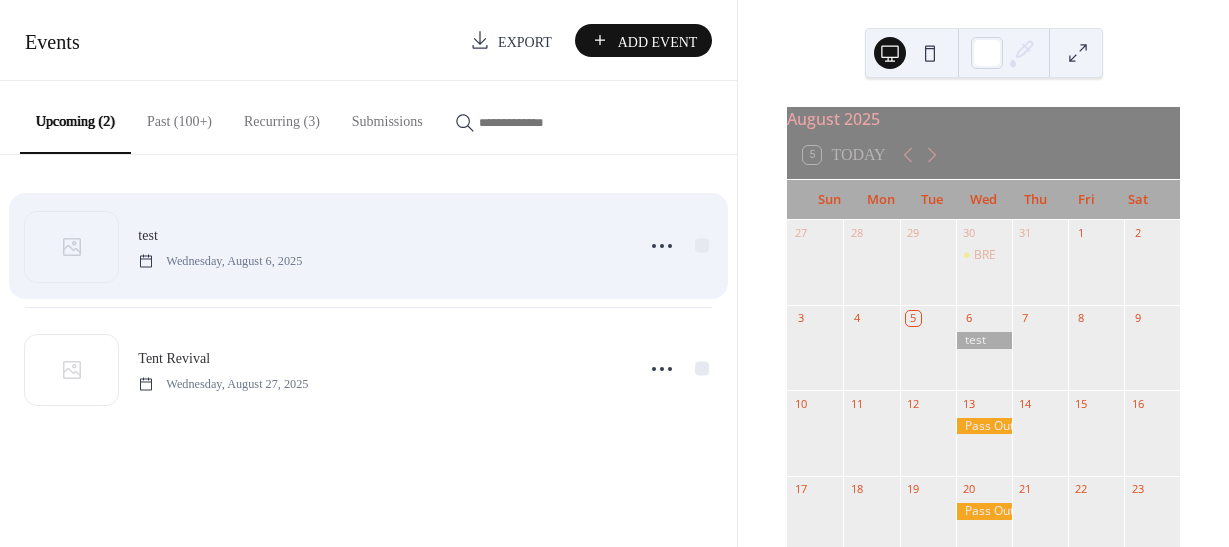 click on "test Wednesday, August 6, 2025" at bounding box center (380, 245) 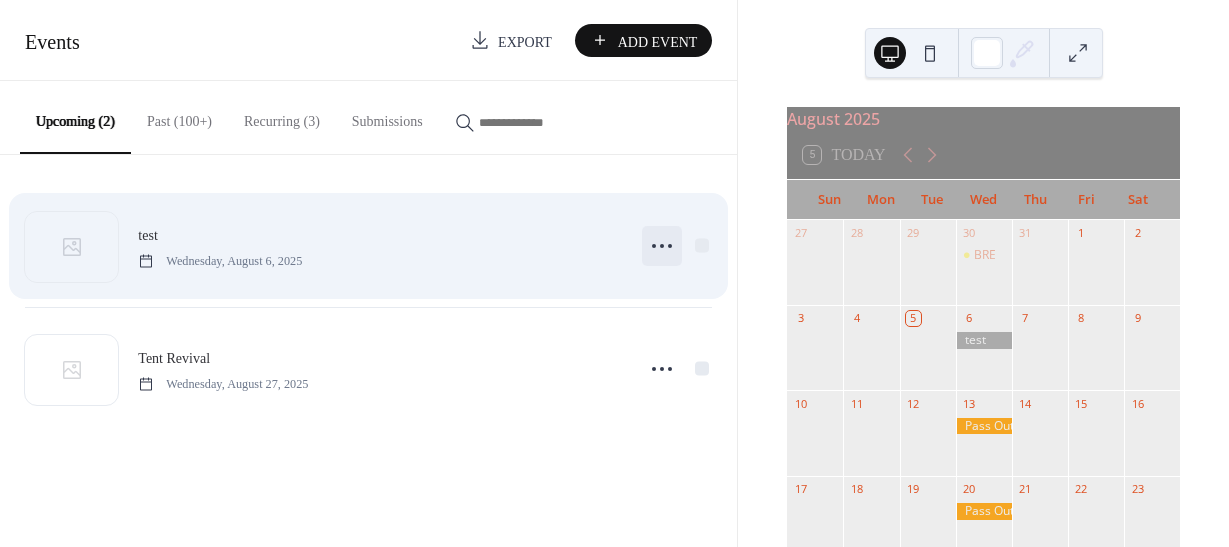 click 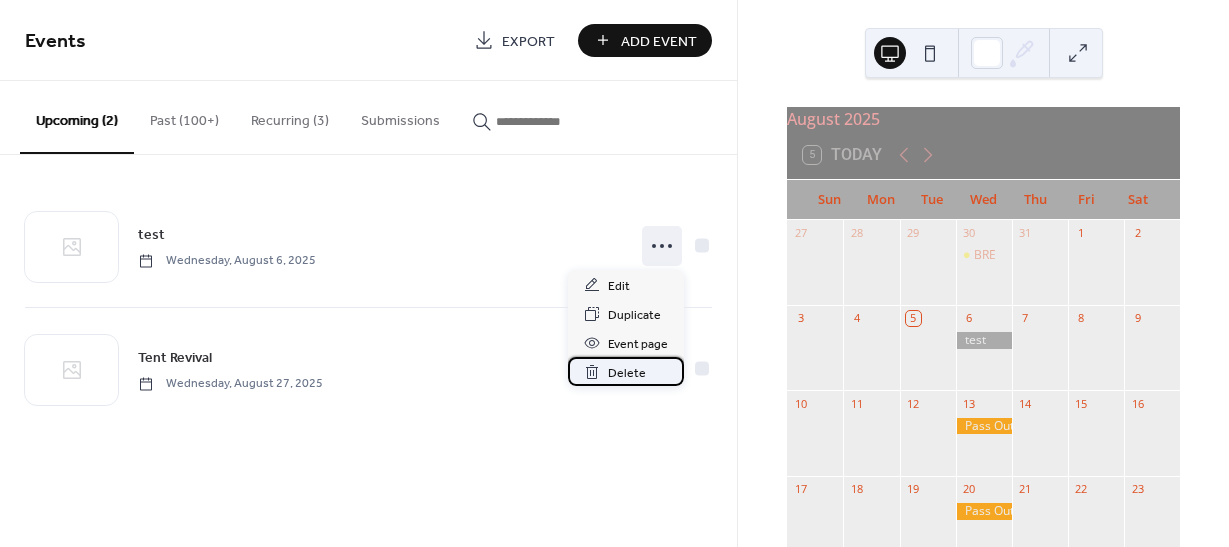 click on "Delete" at bounding box center [627, 373] 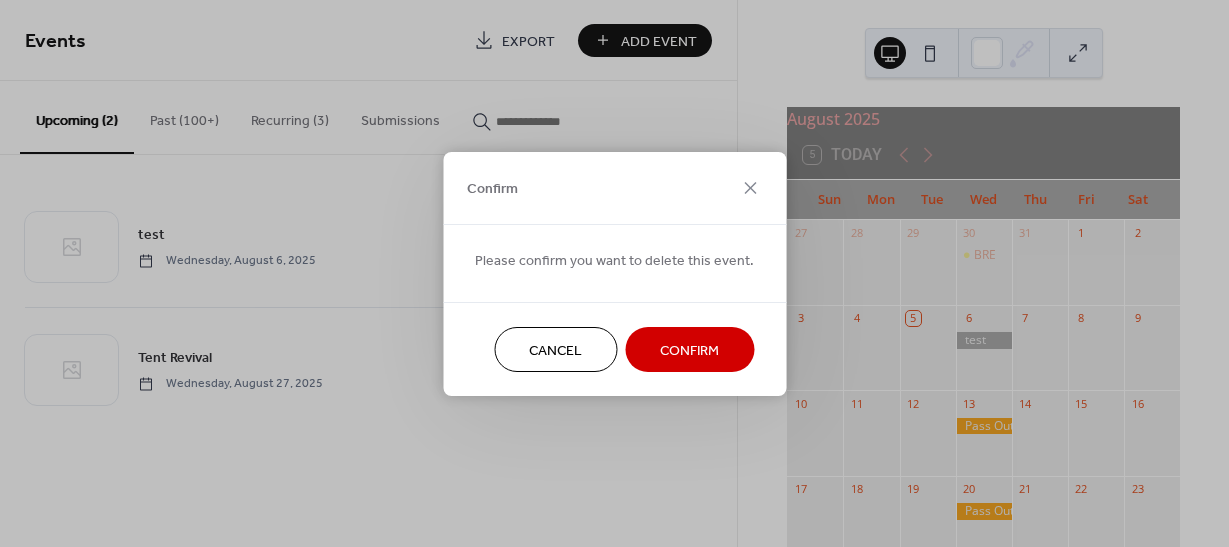 click on "Confirm" at bounding box center (689, 350) 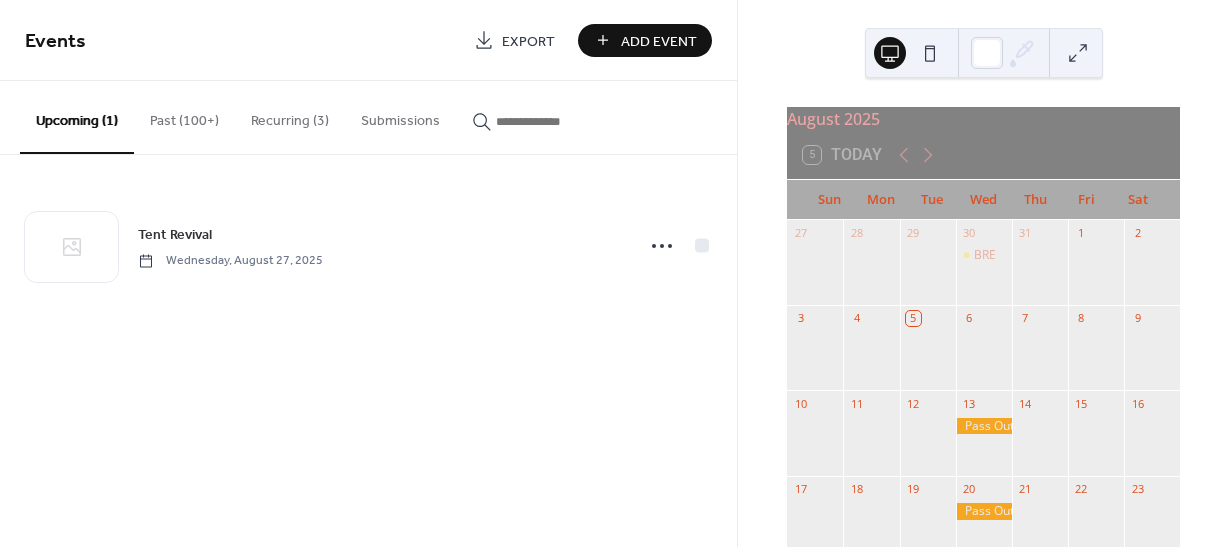 click on "Add Event" at bounding box center [659, 41] 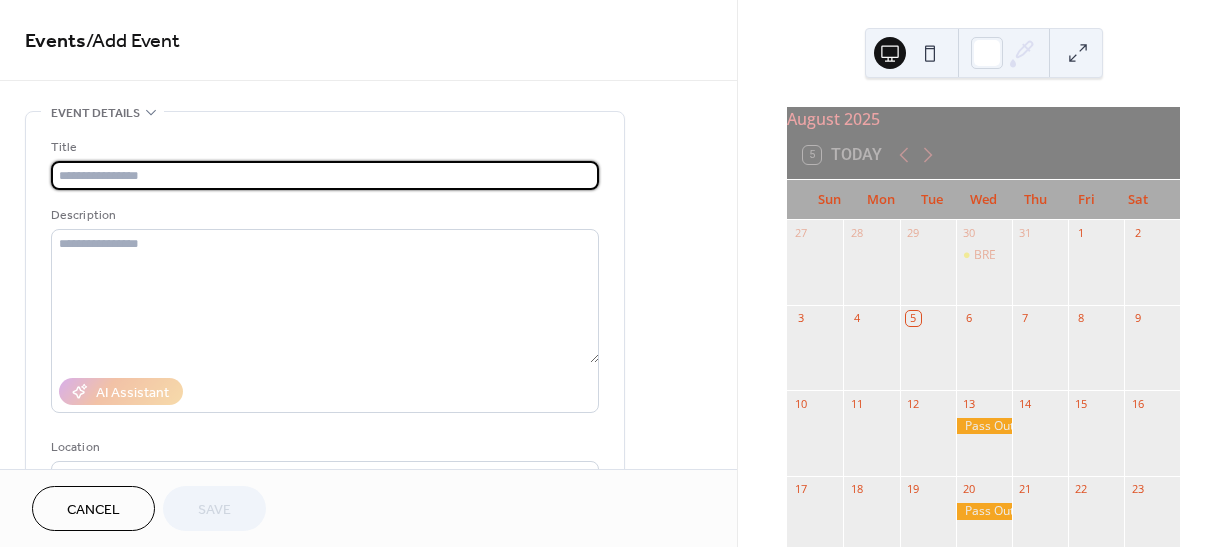 click at bounding box center [325, 175] 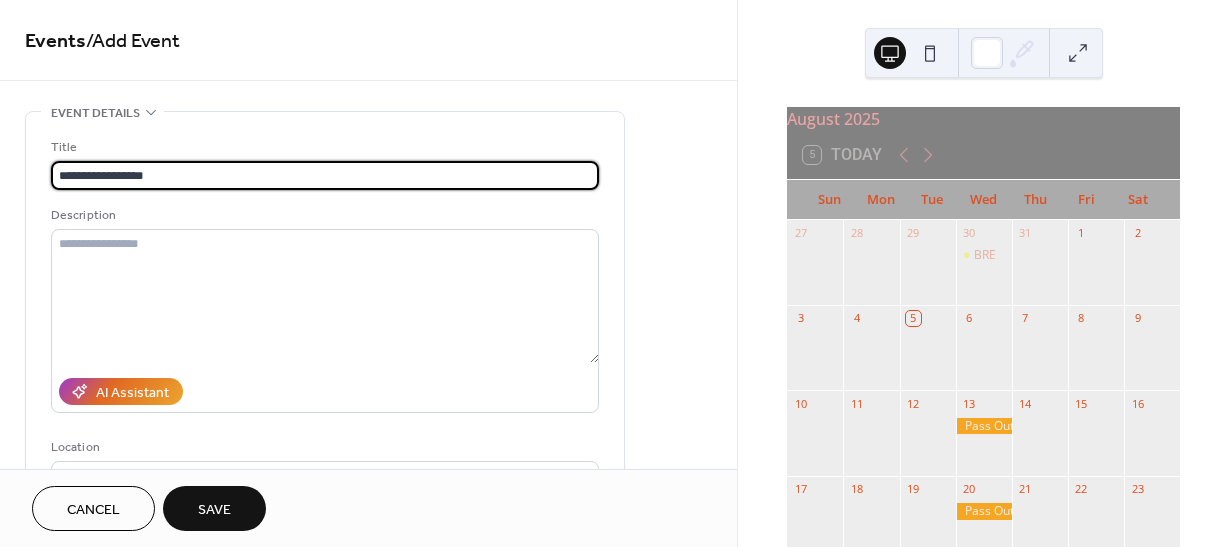 type on "**********" 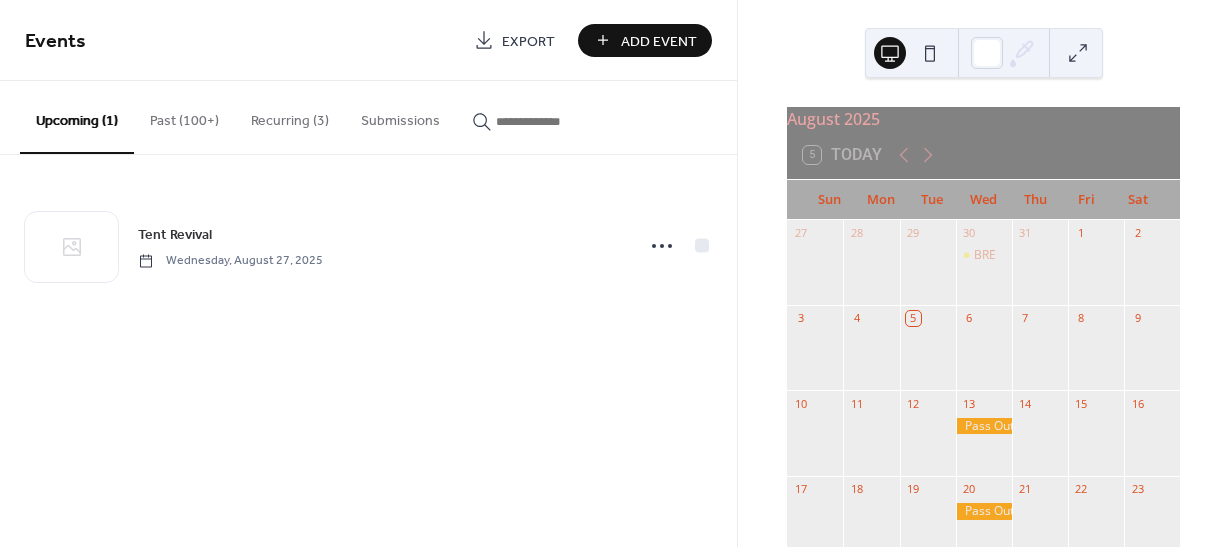 click on "Add Event" at bounding box center (659, 41) 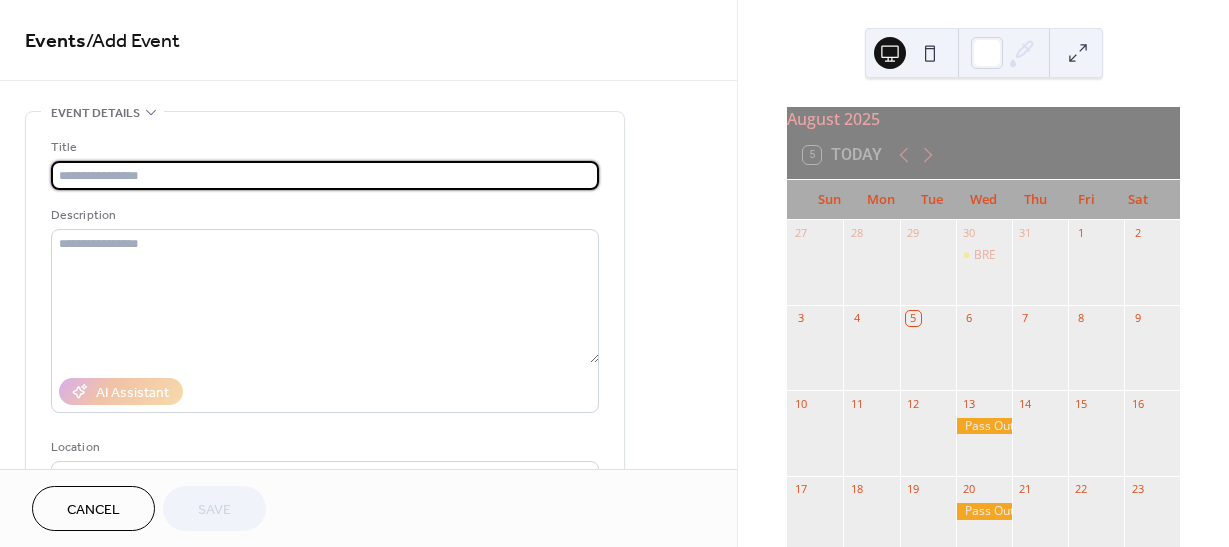 click at bounding box center [325, 175] 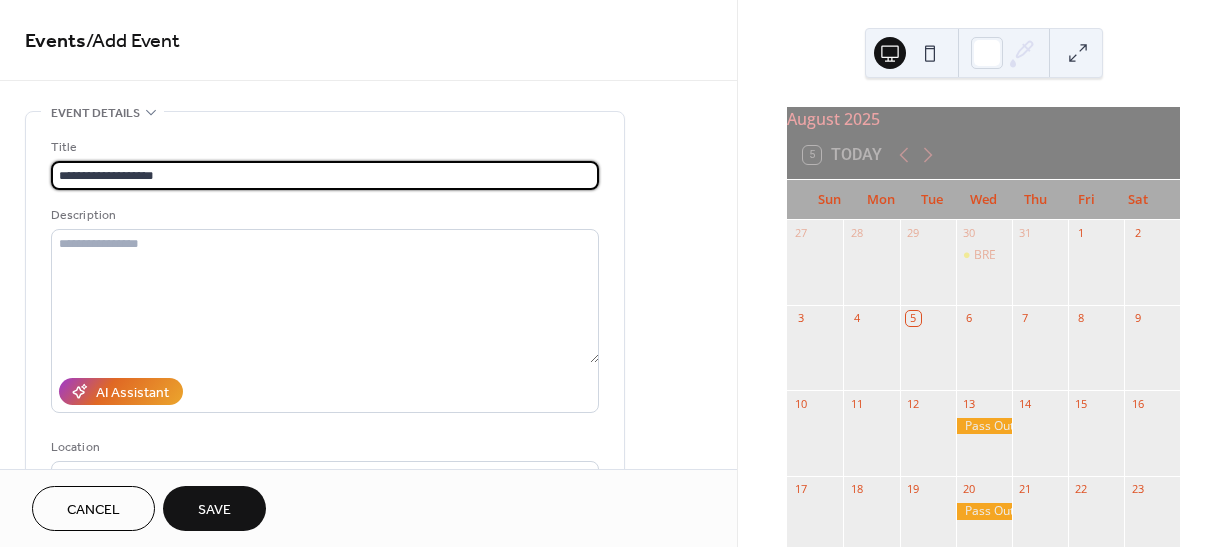 click on "**********" at bounding box center (325, 175) 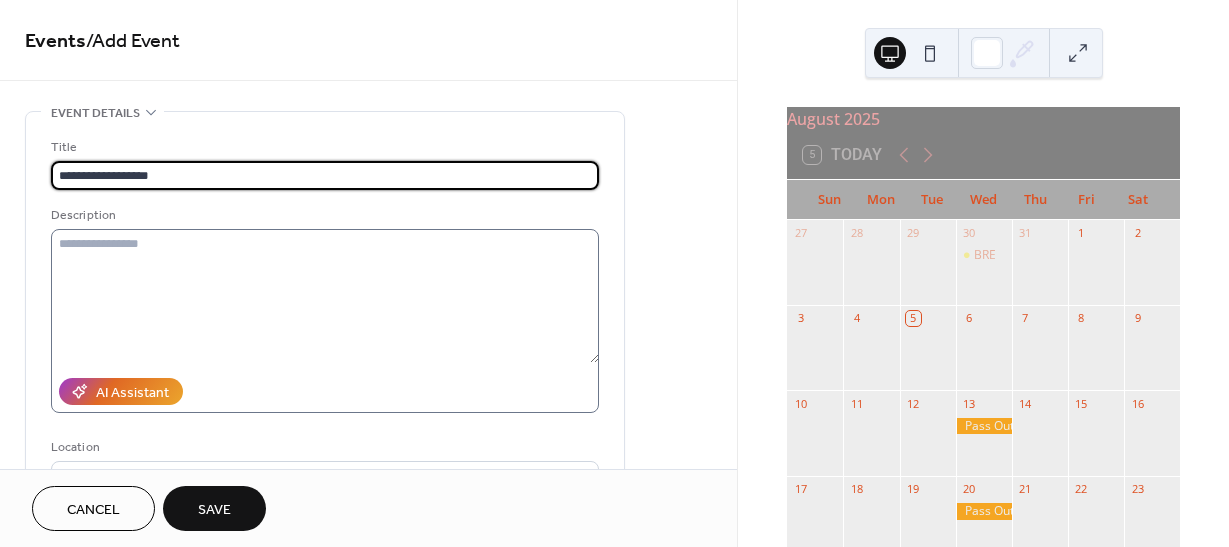 type on "**********" 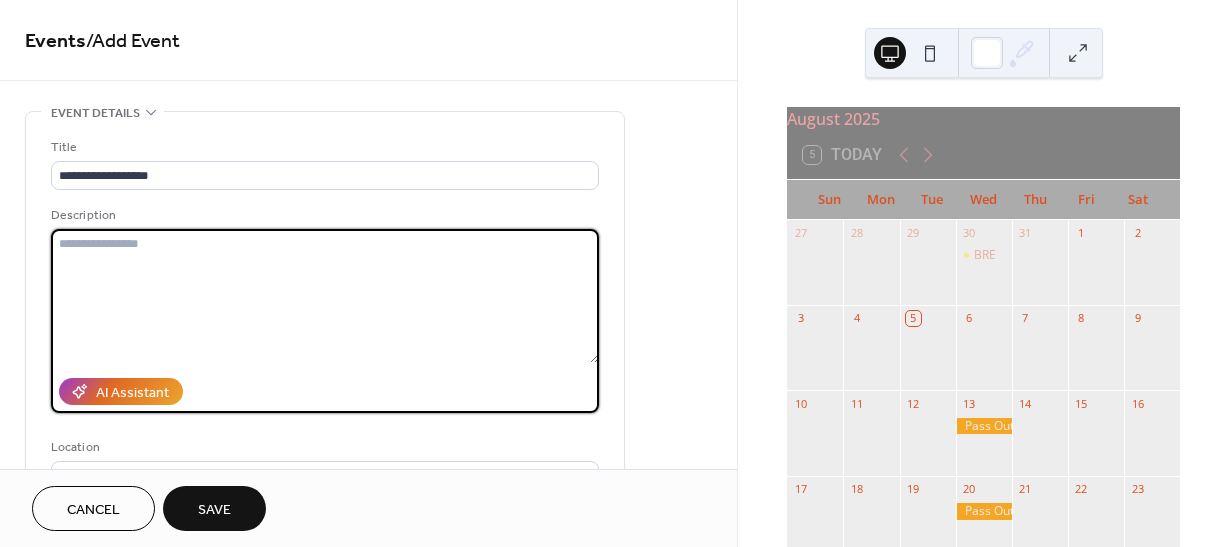 click at bounding box center (325, 296) 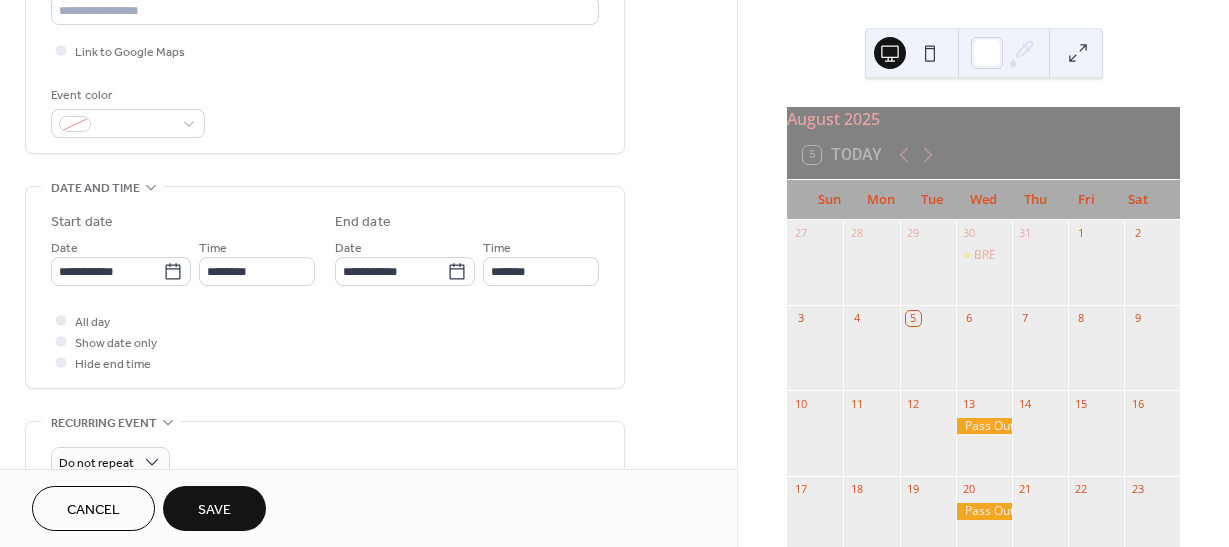 scroll, scrollTop: 500, scrollLeft: 0, axis: vertical 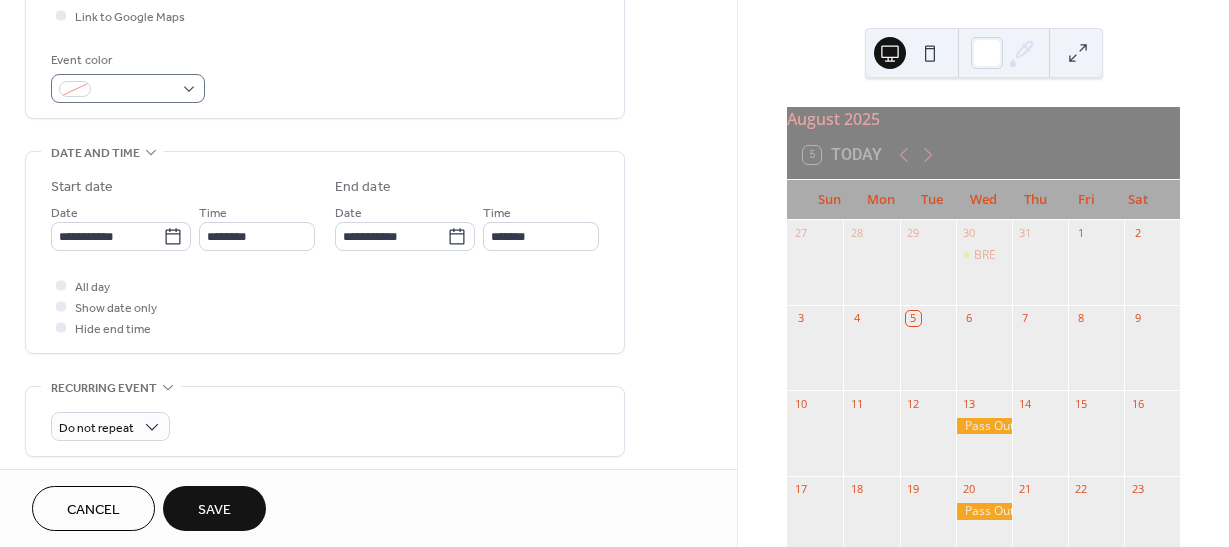 type on "**********" 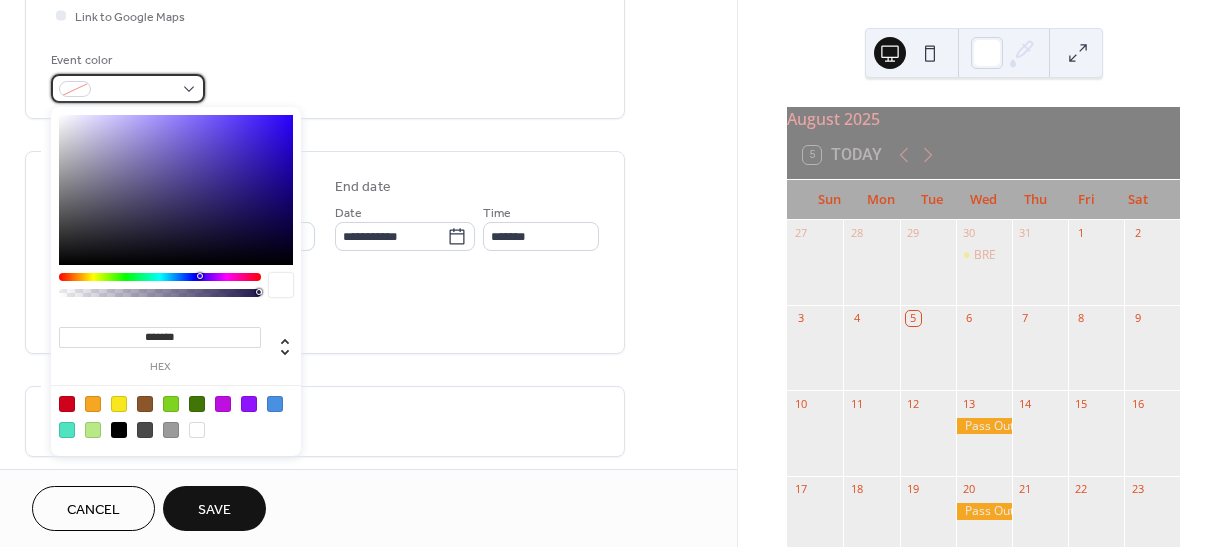 click at bounding box center [128, 88] 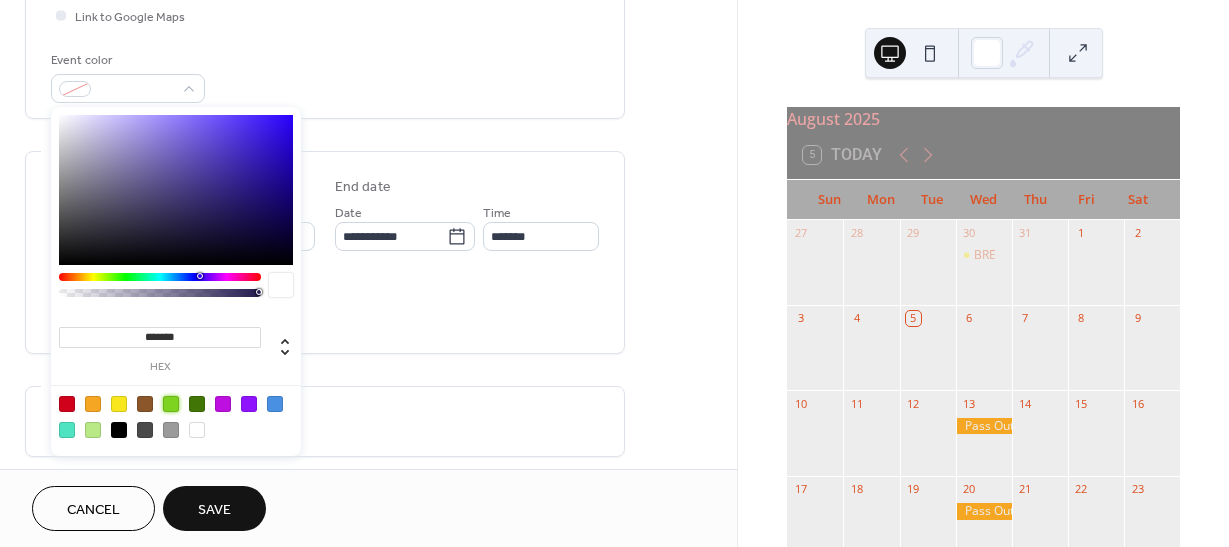 click at bounding box center (171, 404) 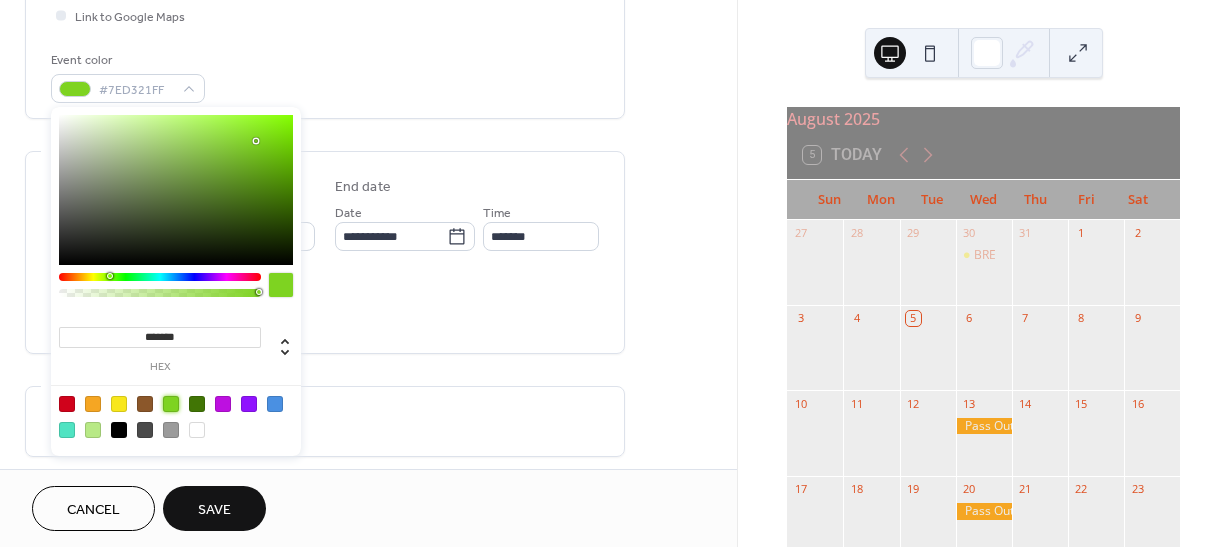 click on "Save" at bounding box center [214, 510] 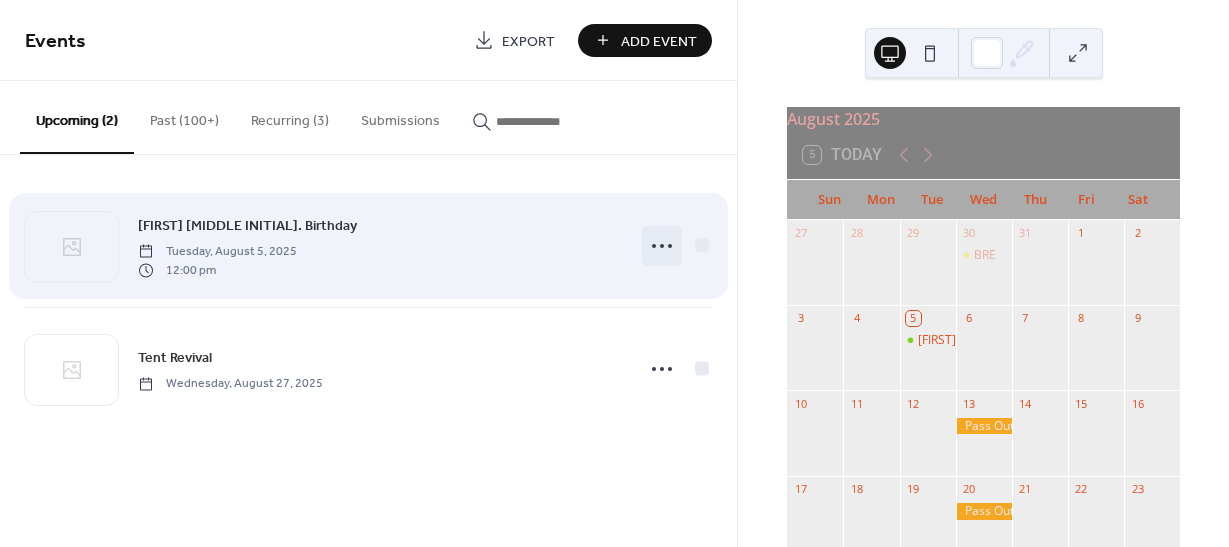 click 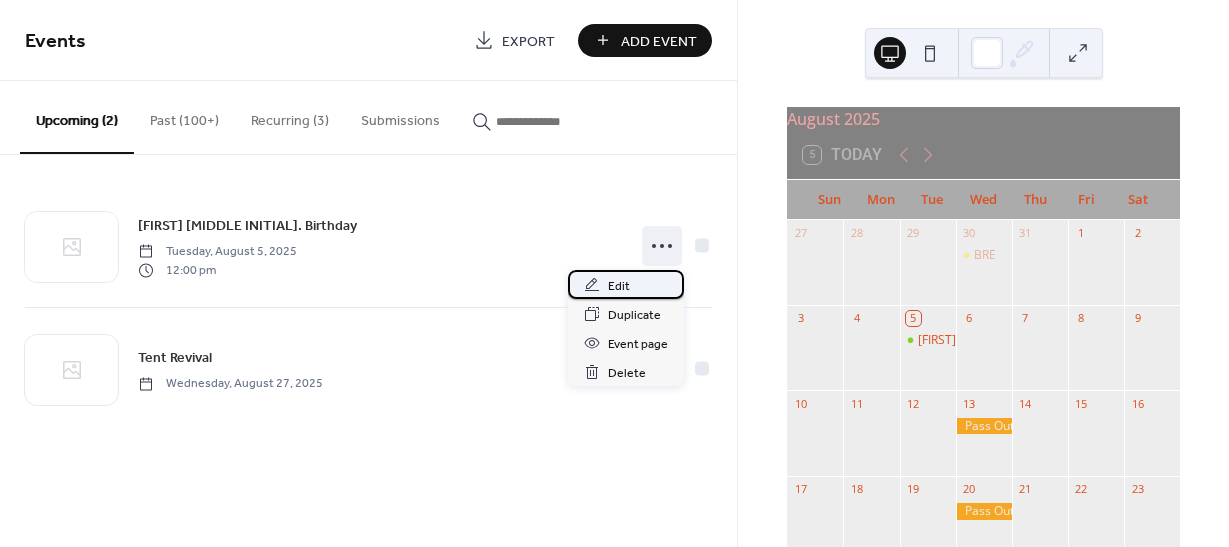 click on "Edit" at bounding box center (626, 284) 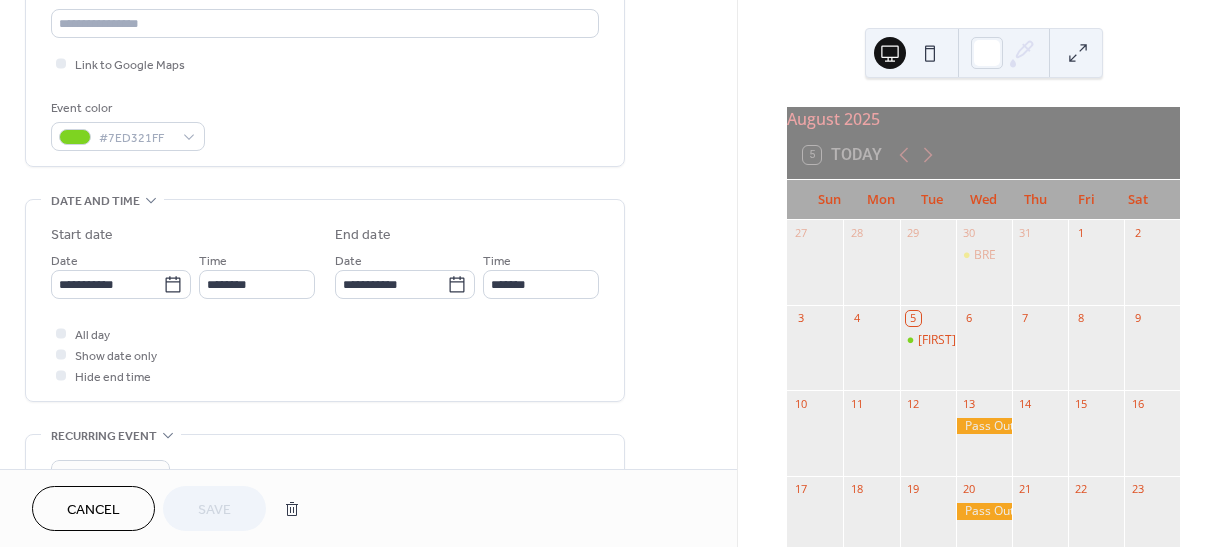 scroll, scrollTop: 500, scrollLeft: 0, axis: vertical 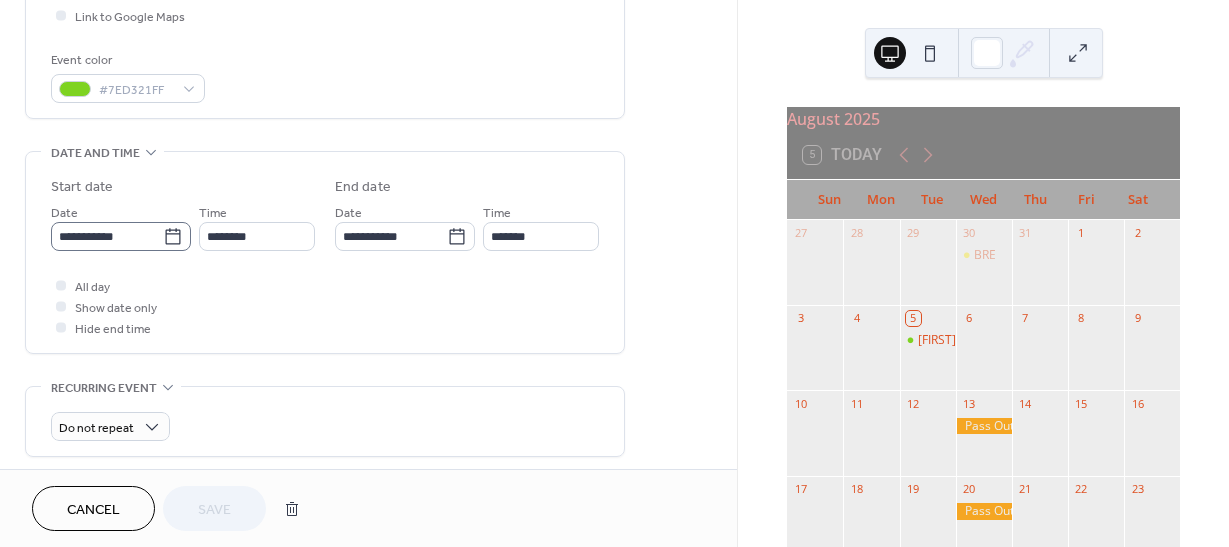 click 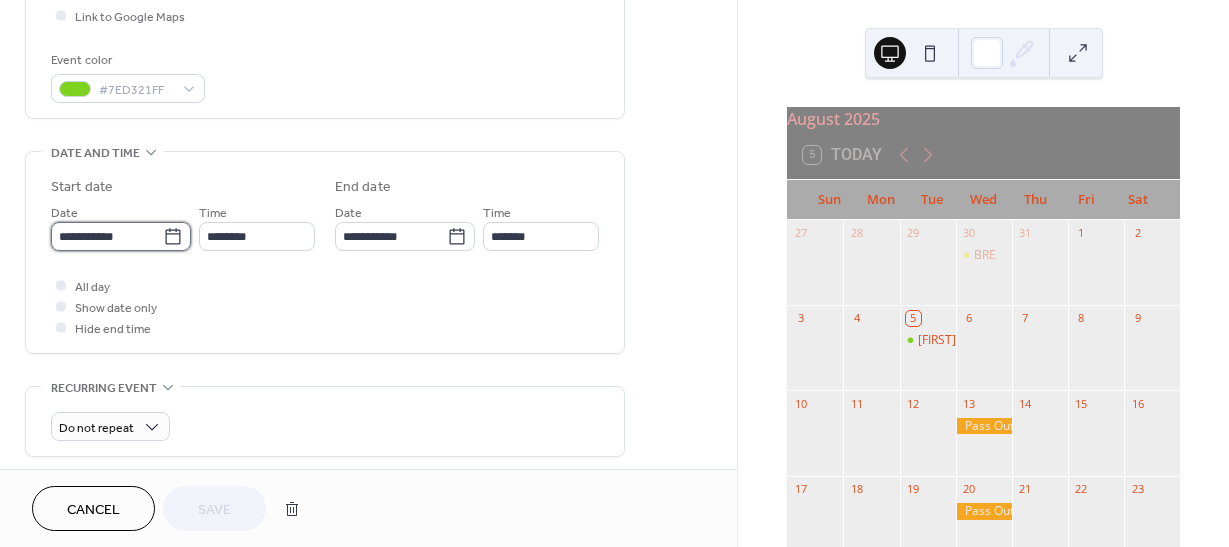 click on "**********" at bounding box center (107, 236) 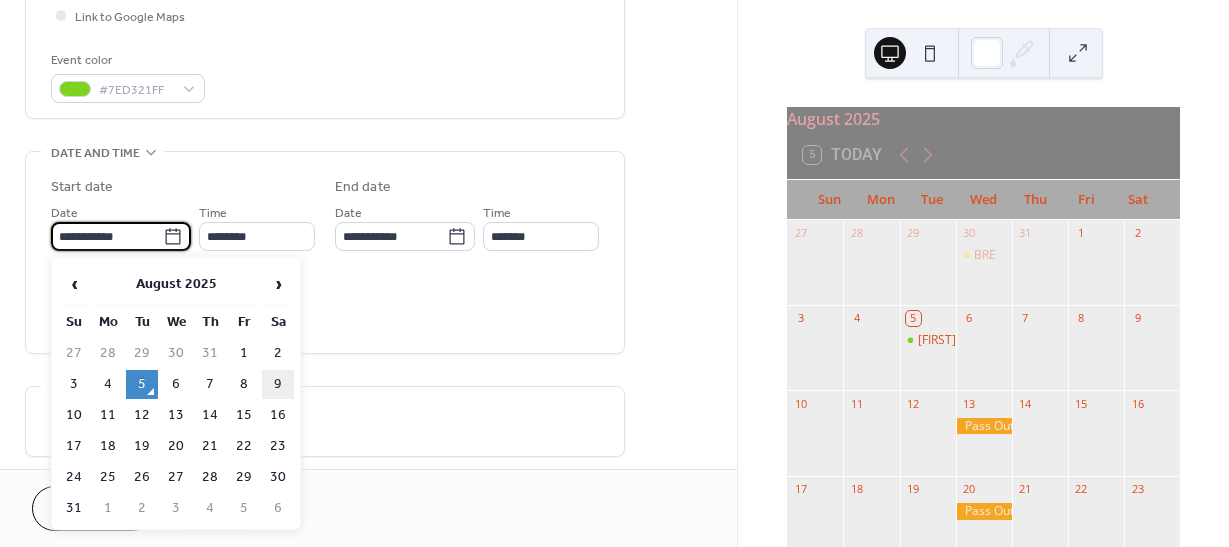 click on "9" at bounding box center (278, 384) 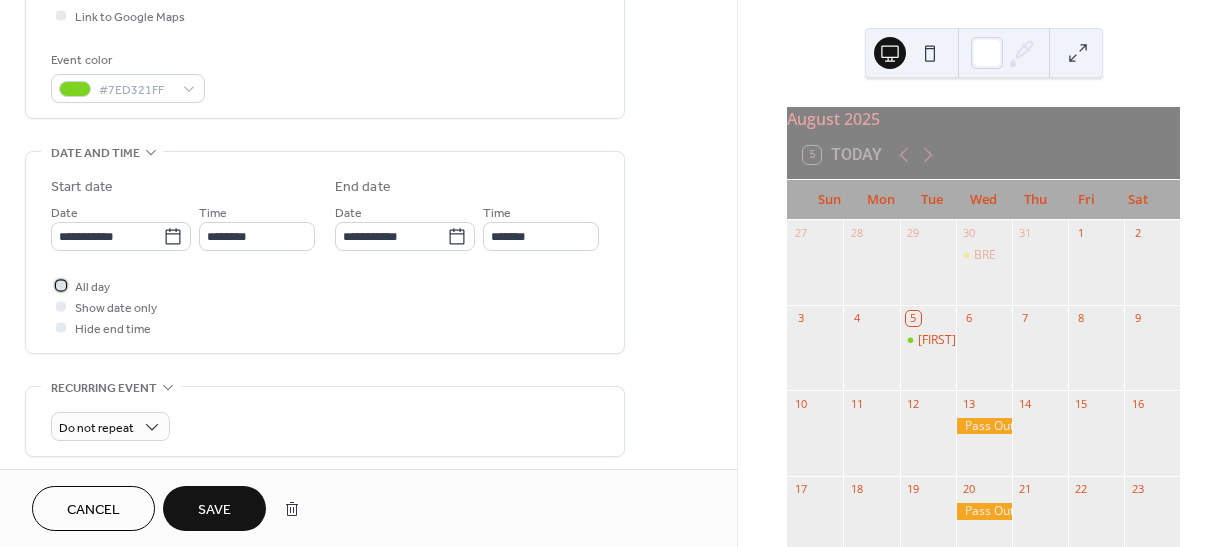 click at bounding box center [61, 285] 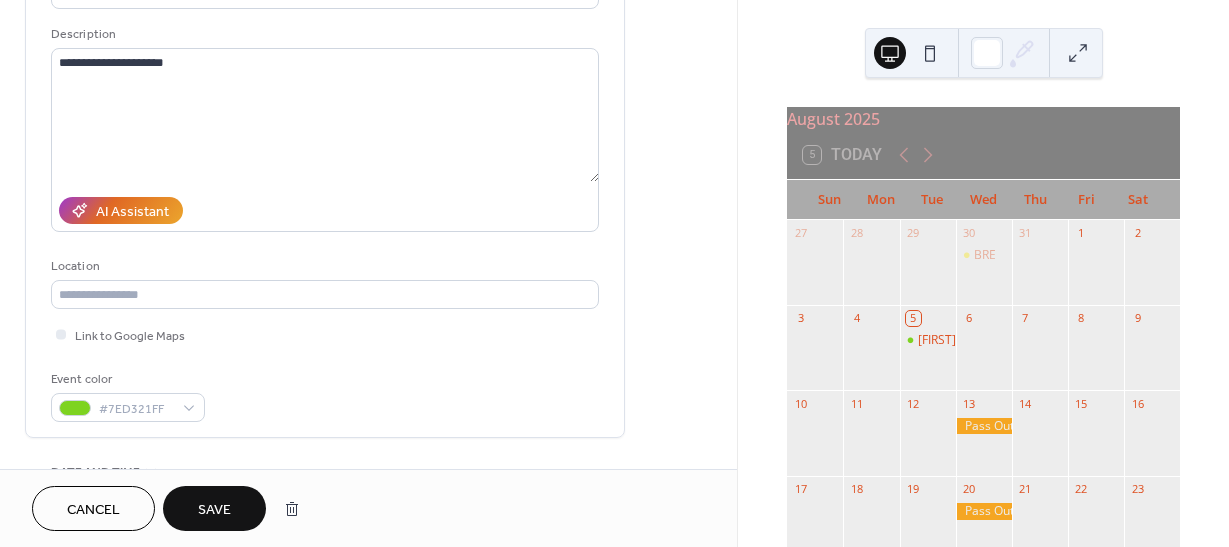 scroll, scrollTop: 160, scrollLeft: 0, axis: vertical 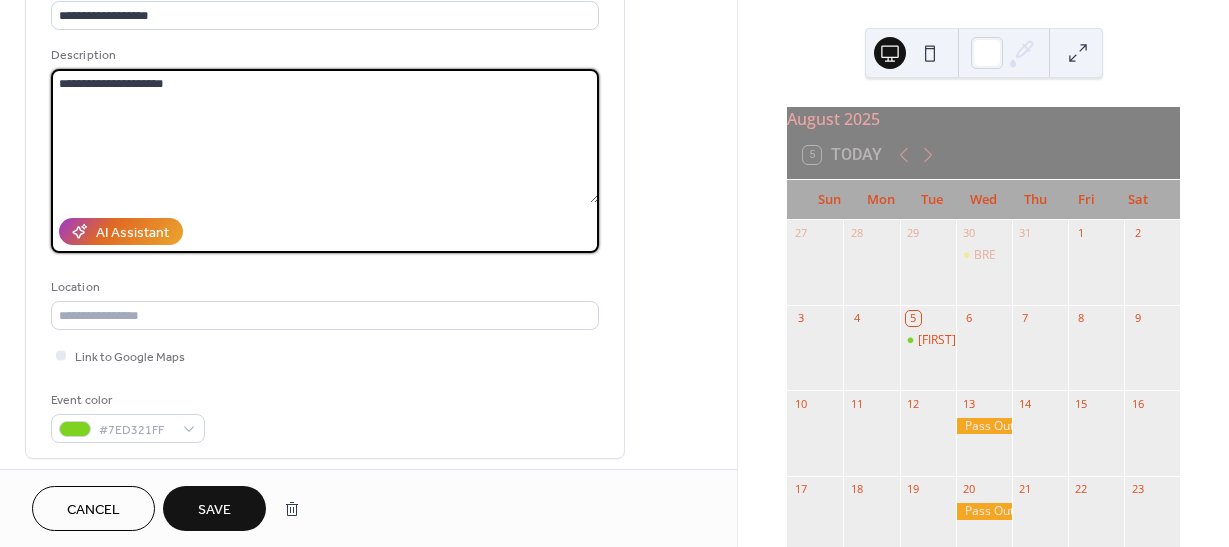 click on "**********" at bounding box center [325, 136] 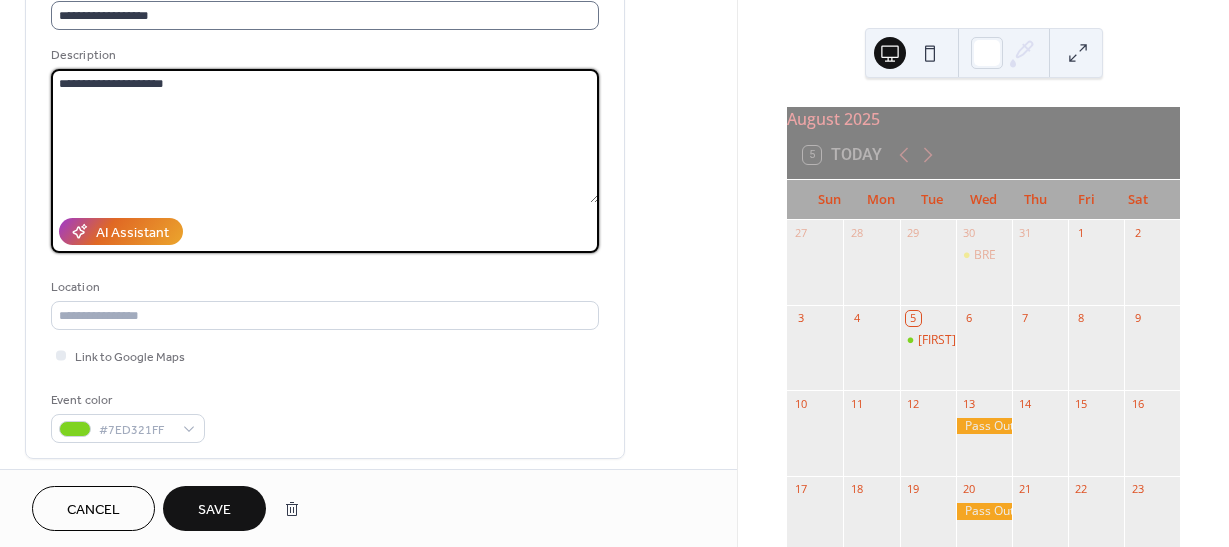 type on "**********" 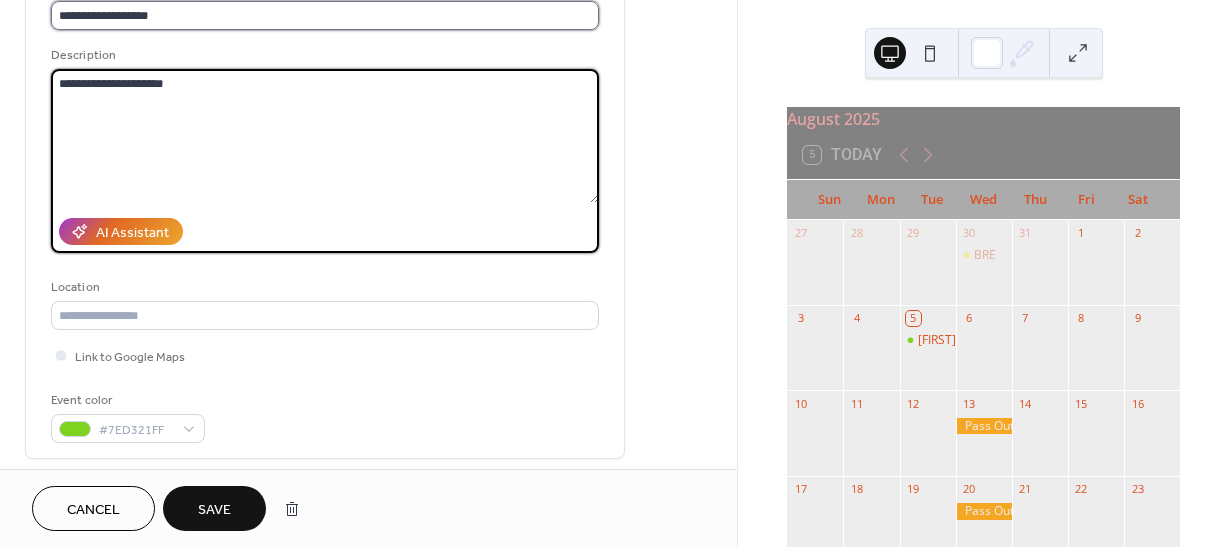 click on "**********" at bounding box center (325, 15) 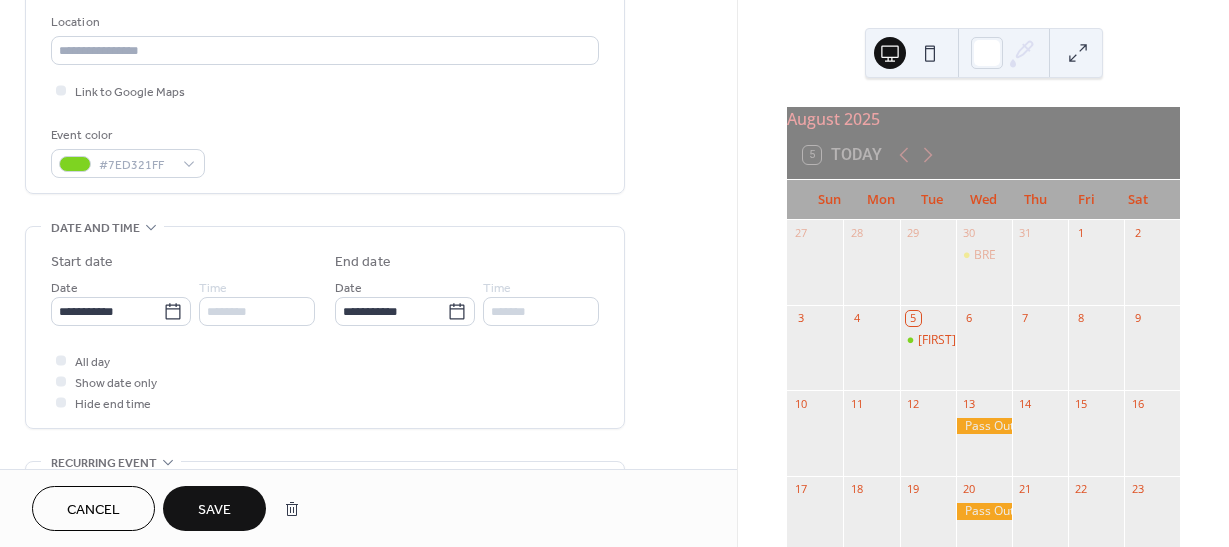 scroll, scrollTop: 460, scrollLeft: 0, axis: vertical 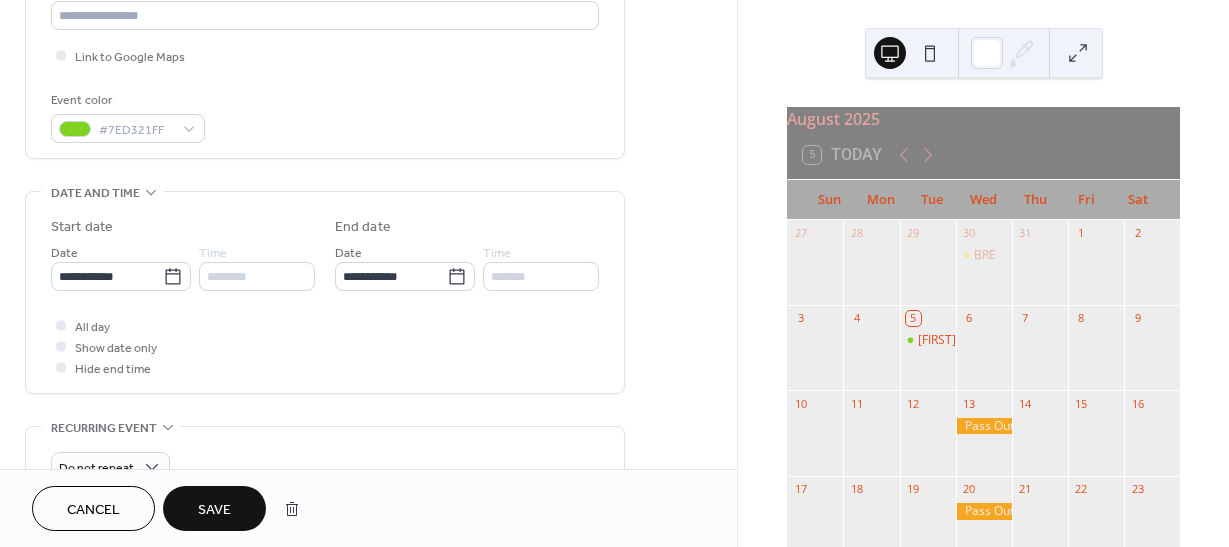 type on "**********" 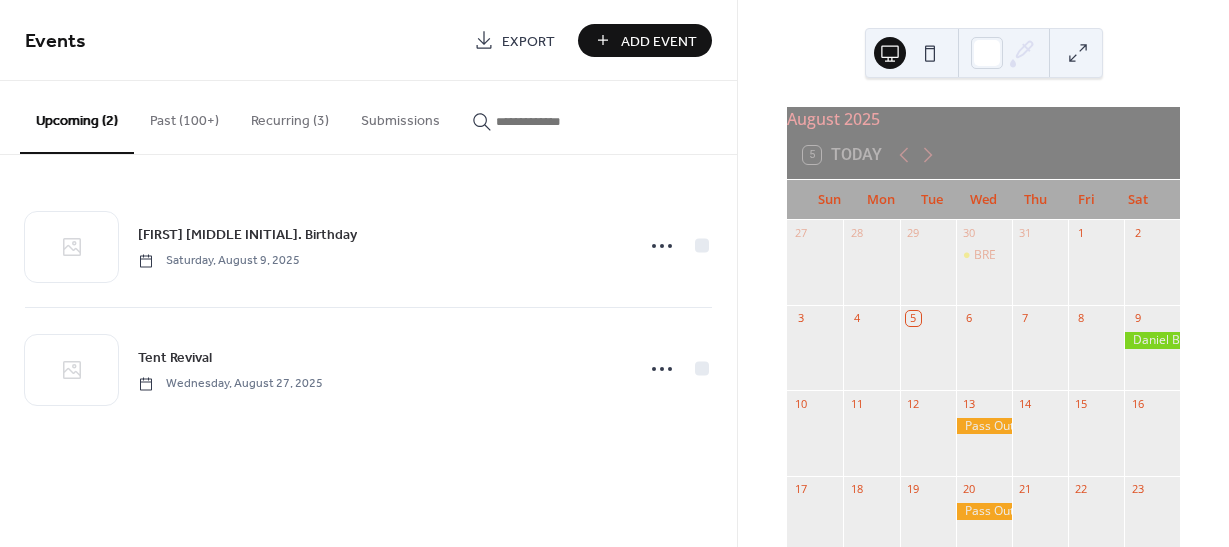 click on "Add Event" at bounding box center [659, 41] 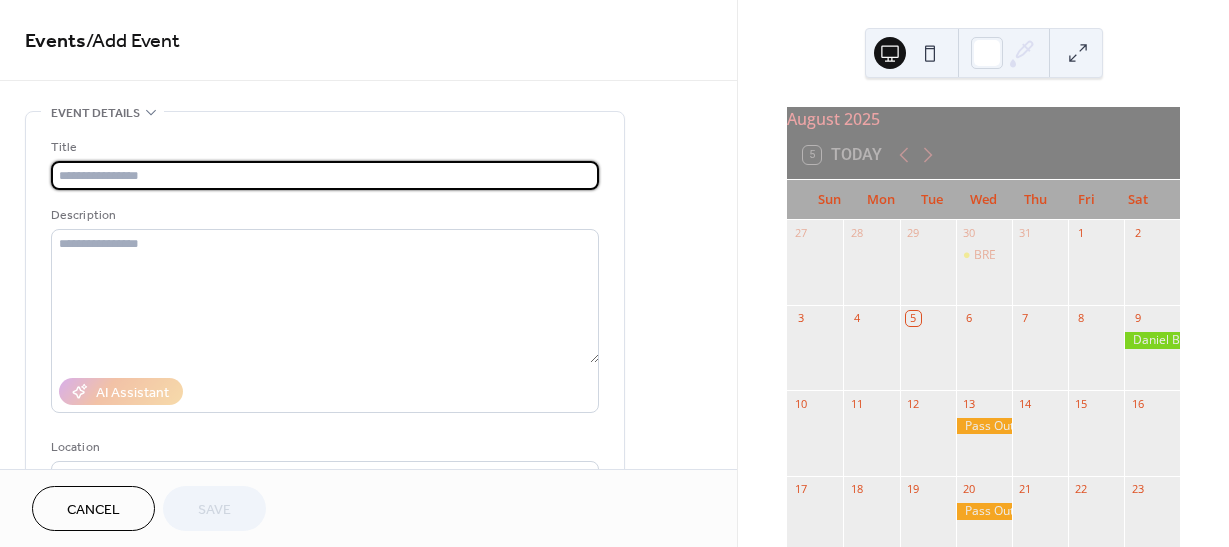 drag, startPoint x: 266, startPoint y: 177, endPoint x: 257, endPoint y: 188, distance: 14.21267 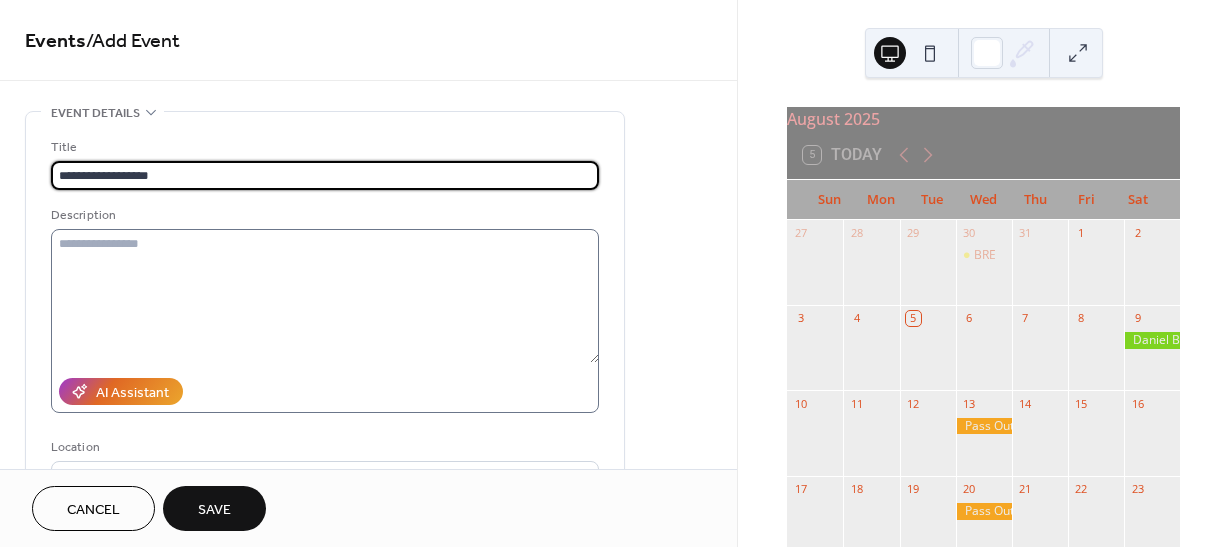 type on "**********" 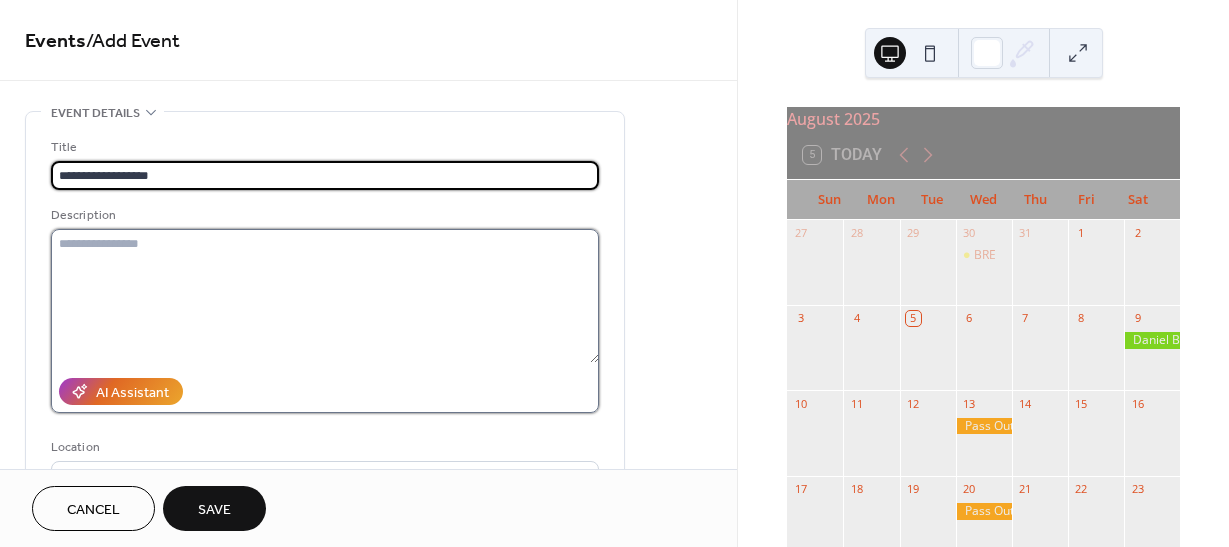 click at bounding box center (325, 296) 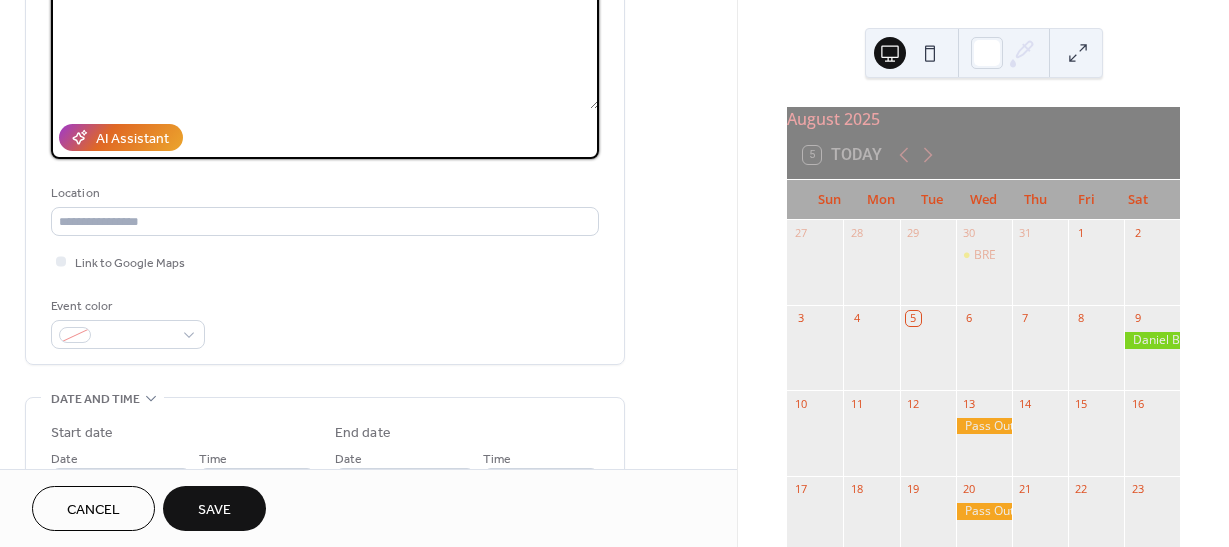 scroll, scrollTop: 300, scrollLeft: 0, axis: vertical 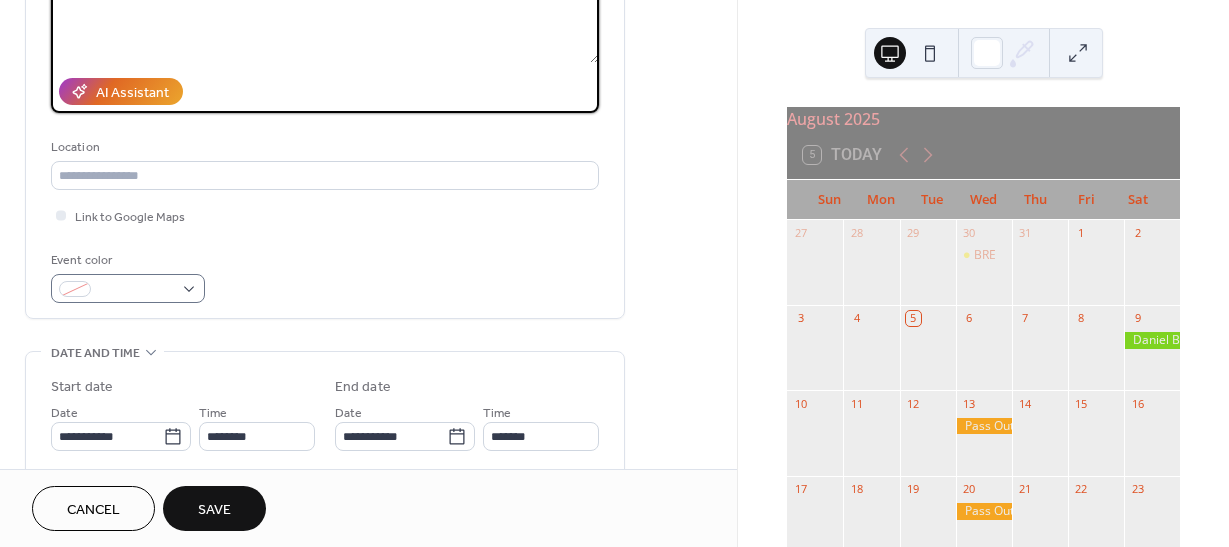 type on "**********" 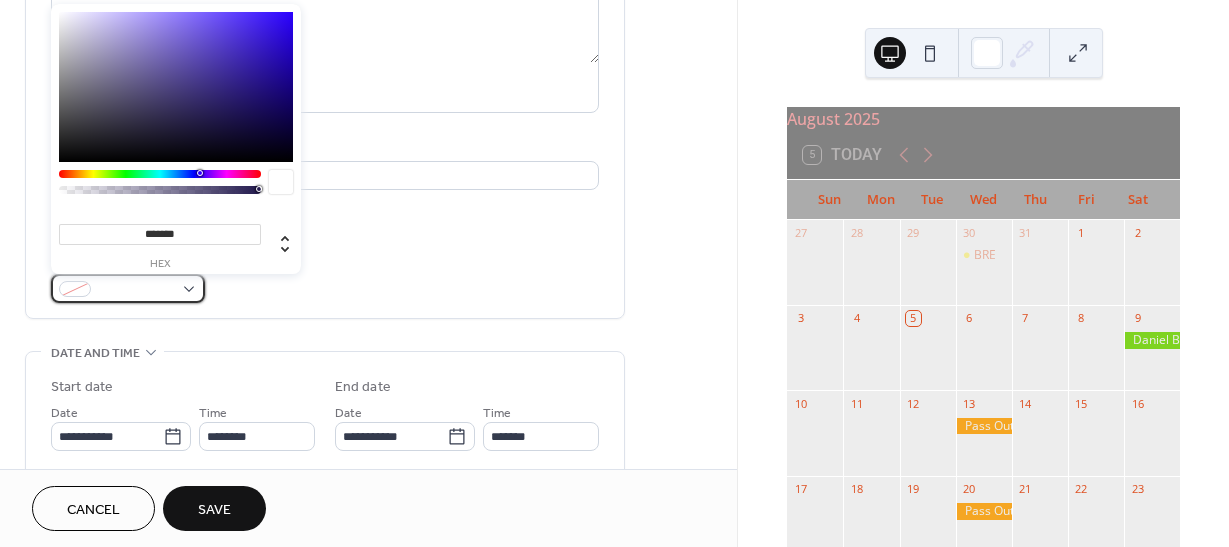 click at bounding box center [128, 288] 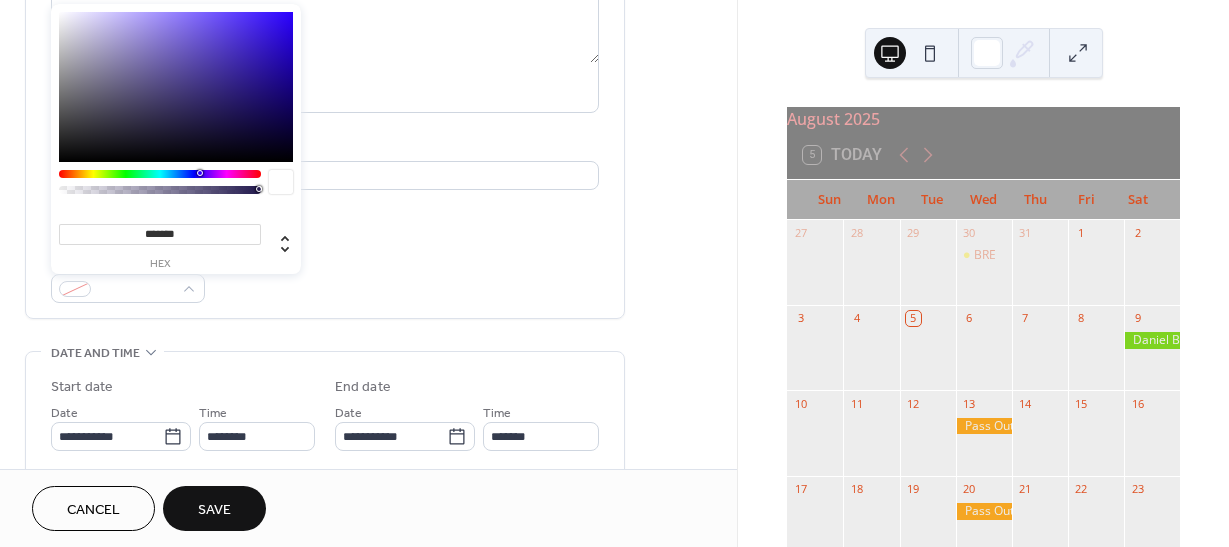 type on "*******" 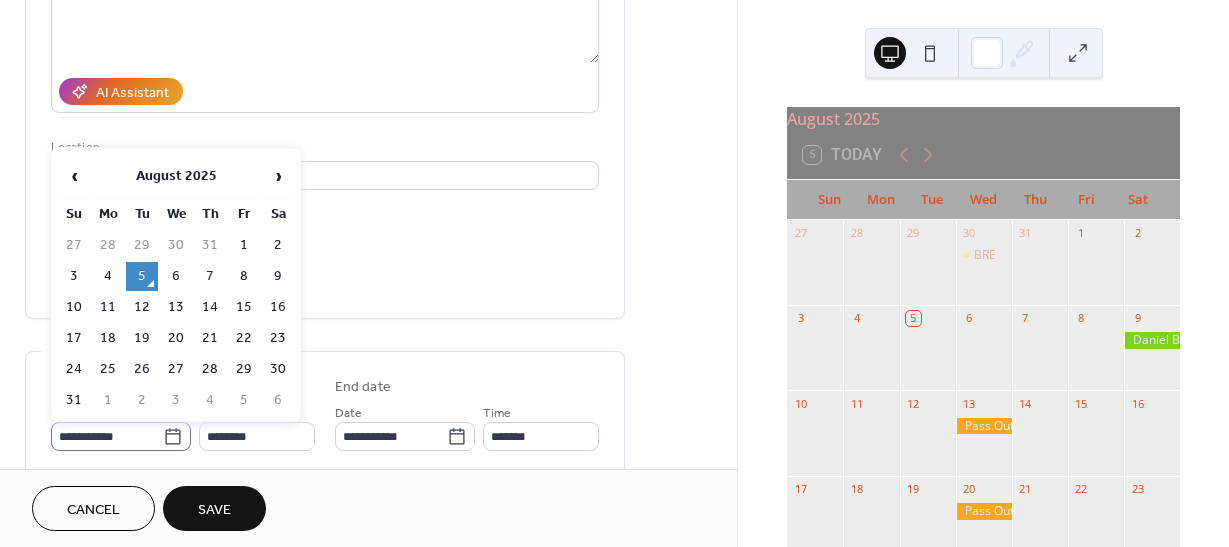 click 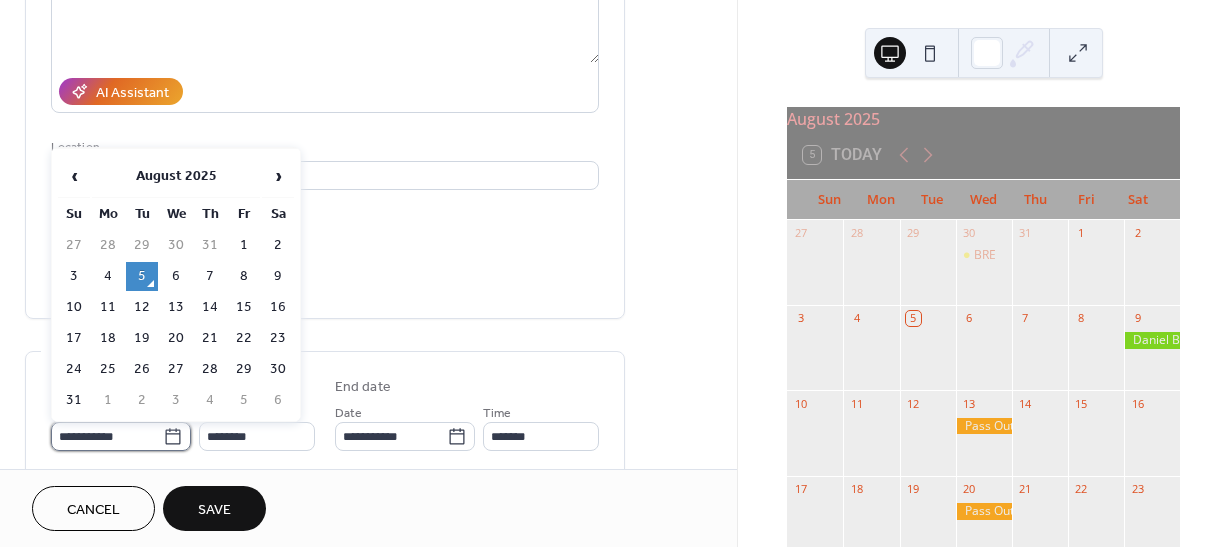 click on "**********" at bounding box center [107, 436] 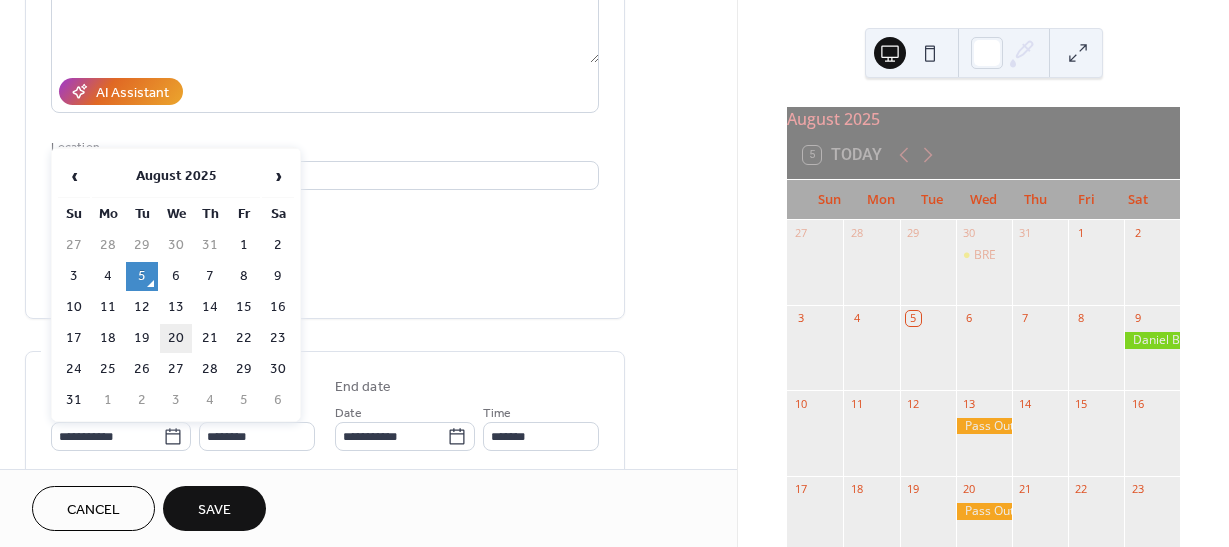 click on "20" at bounding box center (176, 338) 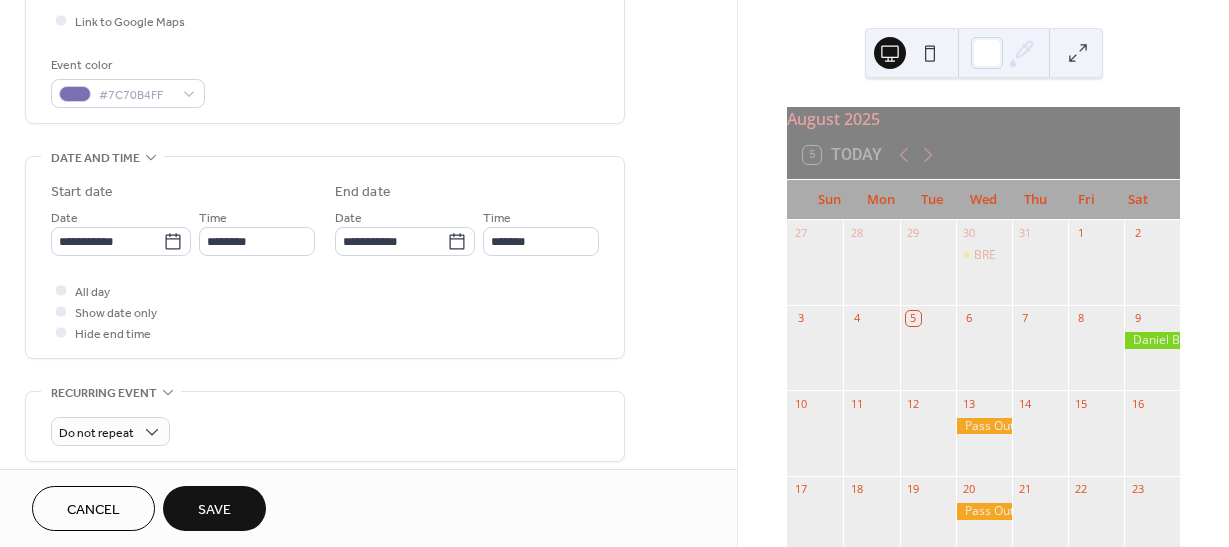 scroll, scrollTop: 500, scrollLeft: 0, axis: vertical 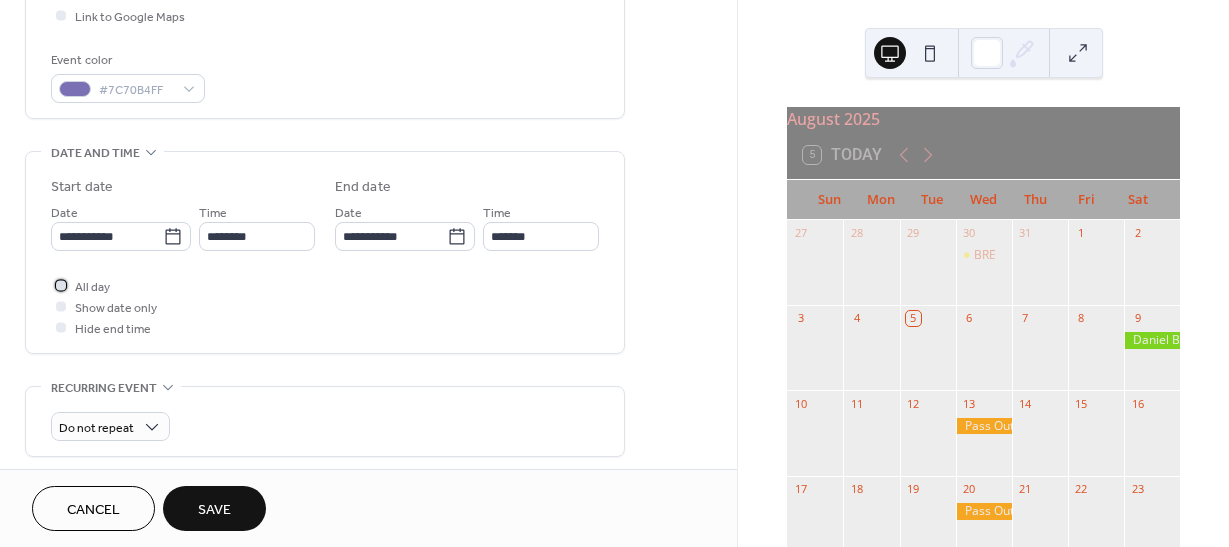 click at bounding box center [61, 285] 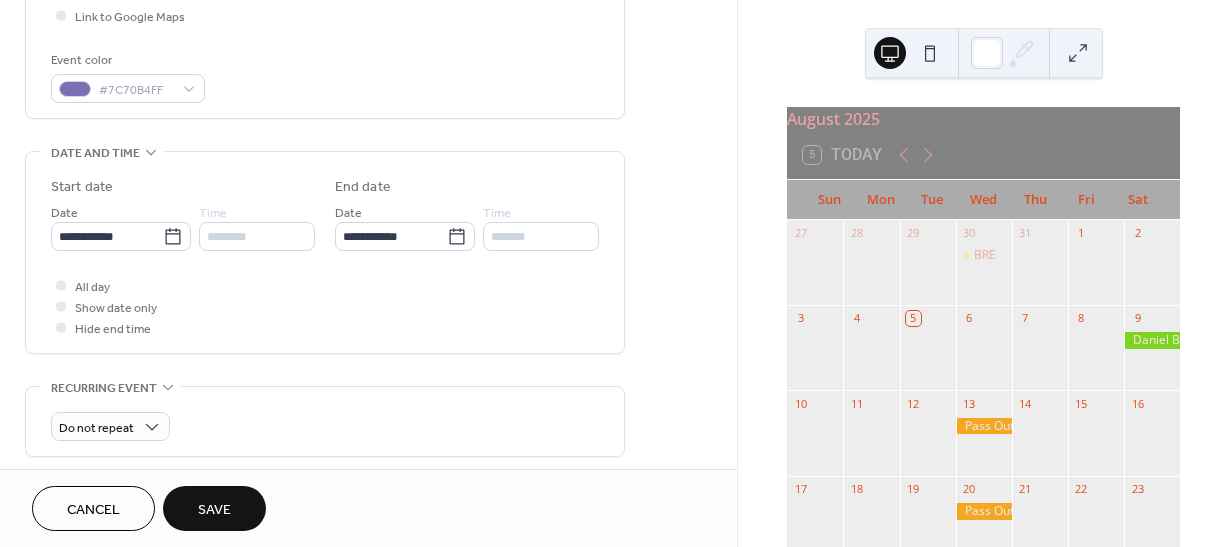click on "Save" at bounding box center [214, 508] 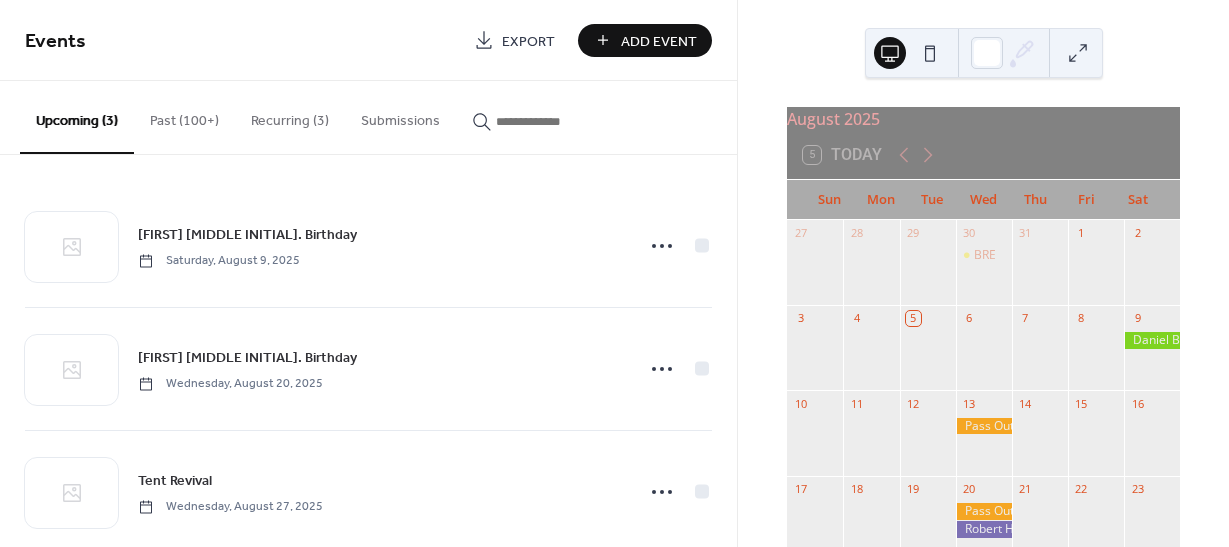 click on "Add Event" at bounding box center [659, 41] 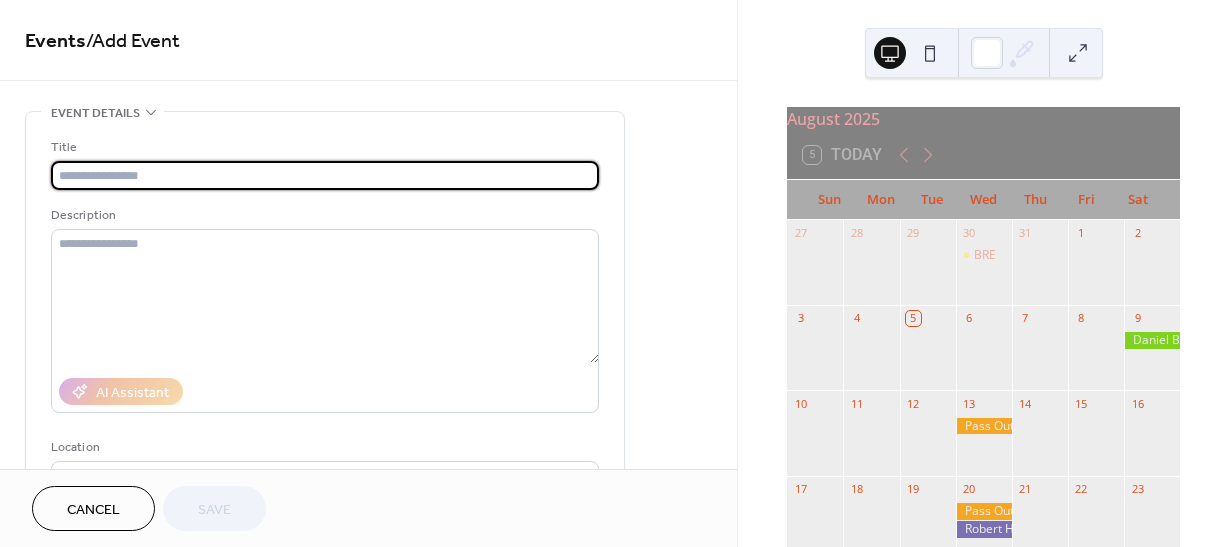 click at bounding box center [325, 175] 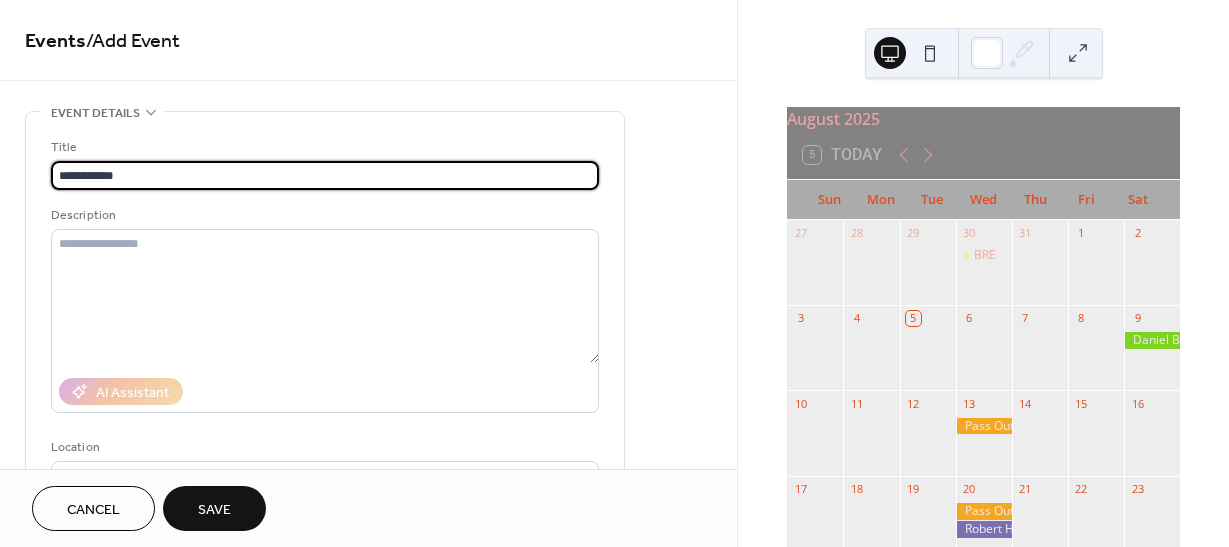 type on "*" 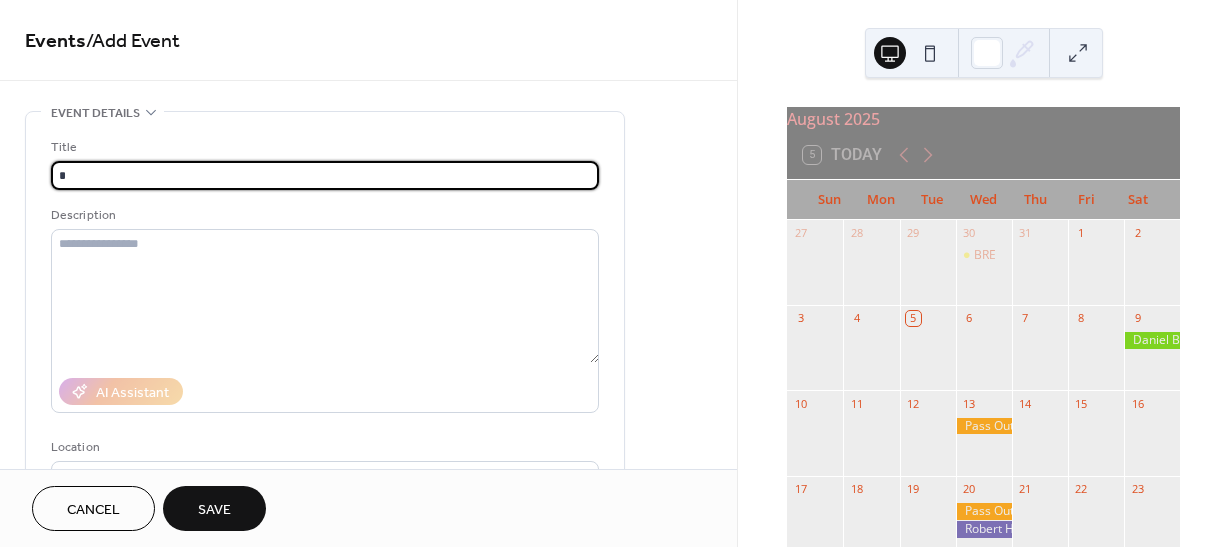 click on "*" at bounding box center (325, 175) 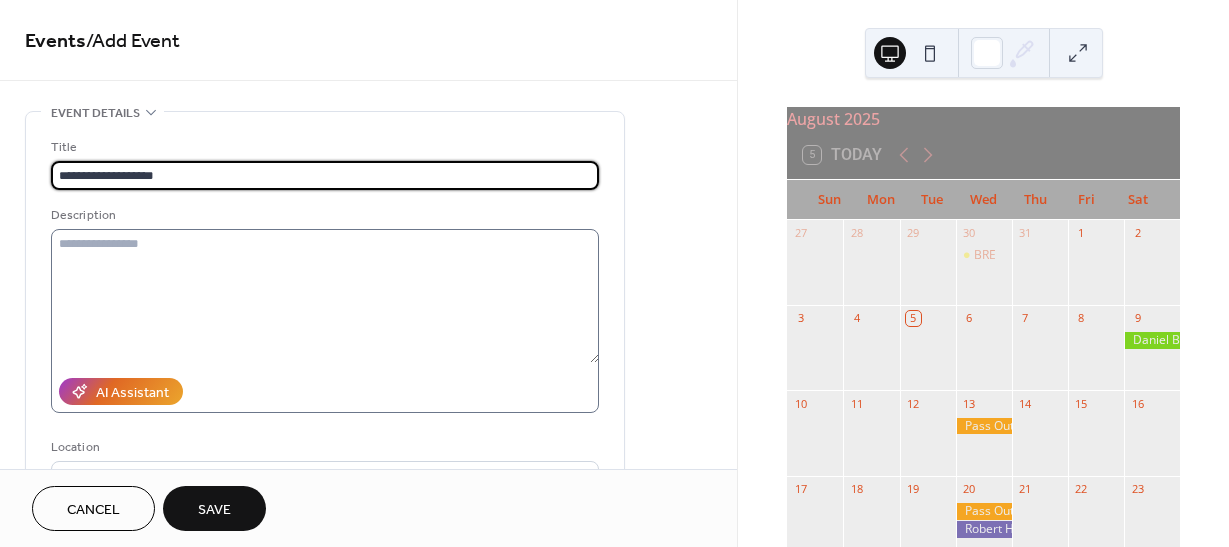 type on "**********" 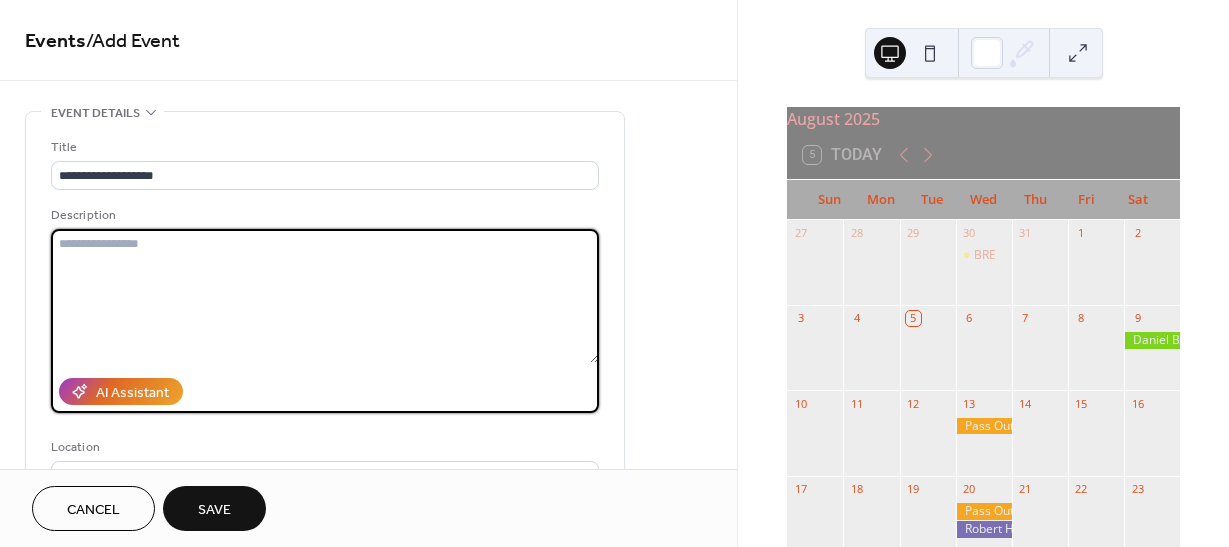 click at bounding box center [325, 296] 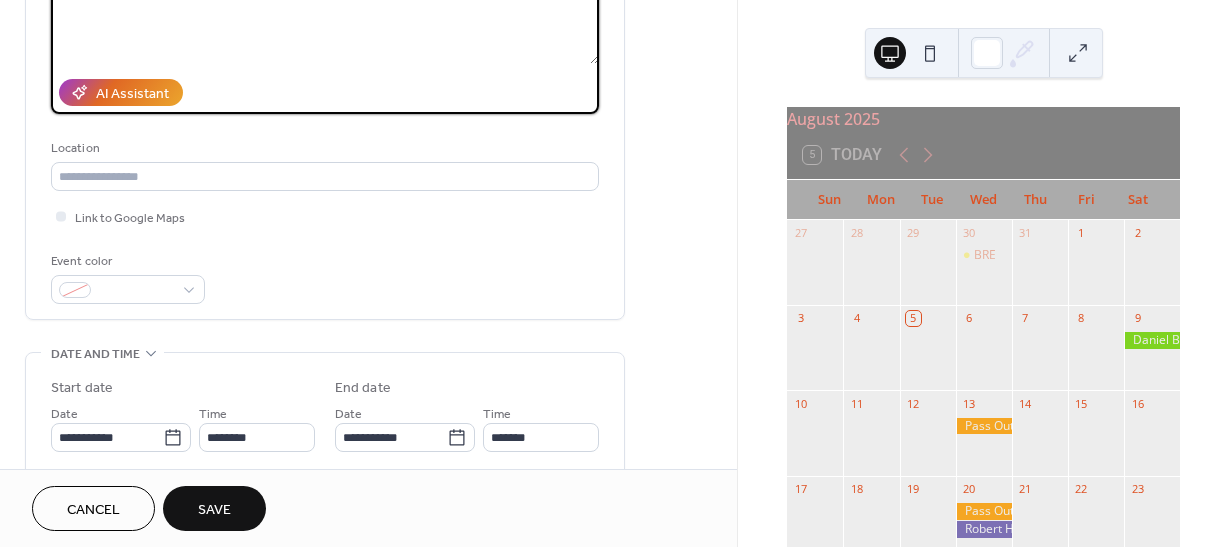 scroll, scrollTop: 300, scrollLeft: 0, axis: vertical 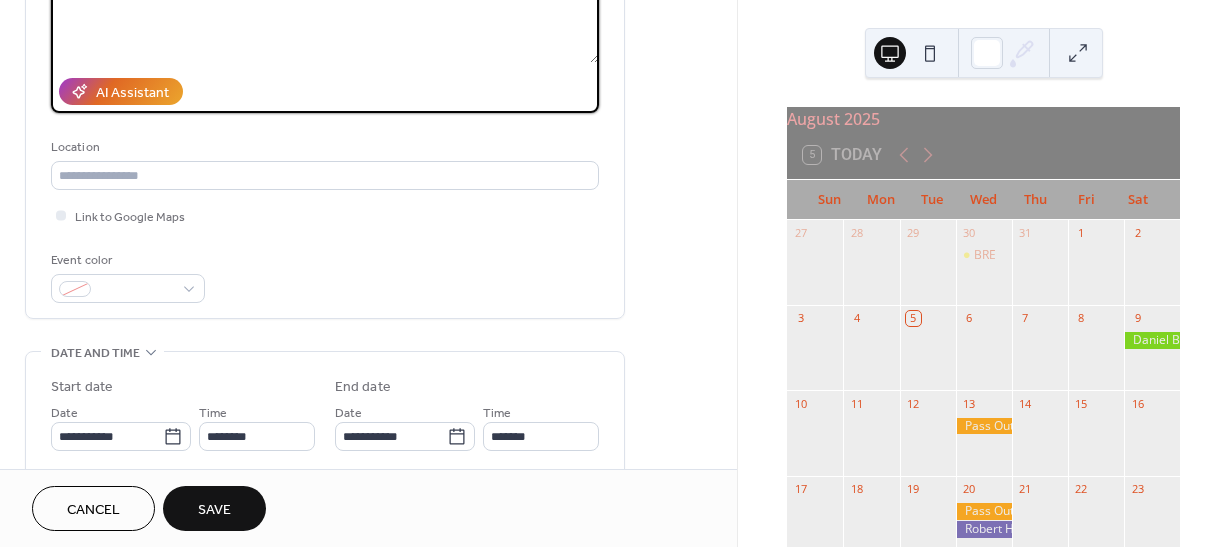 type on "**********" 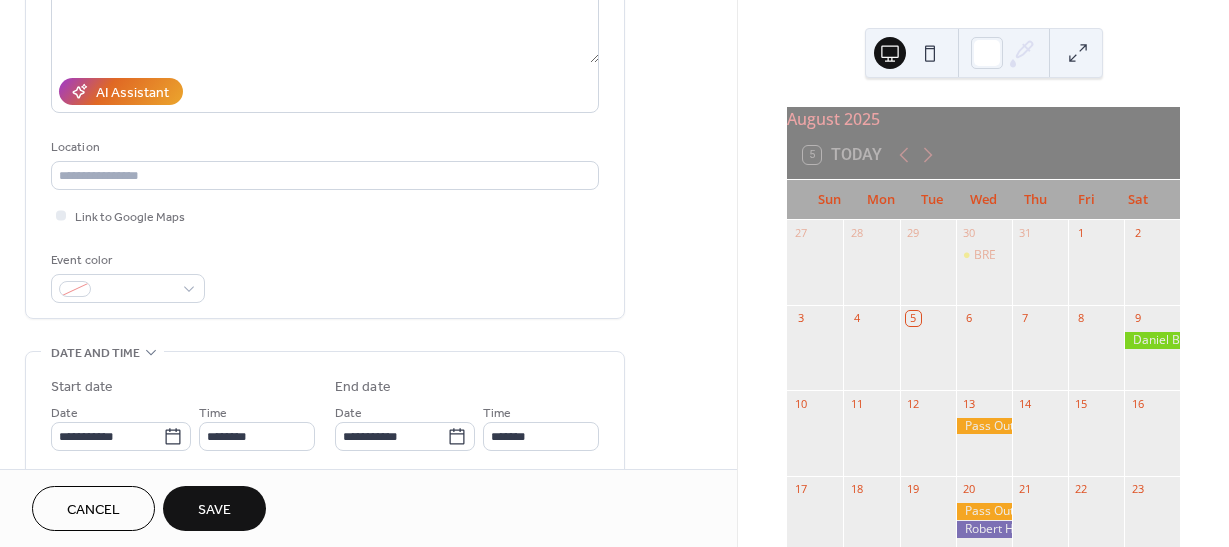 click on "Event color" at bounding box center (325, 276) 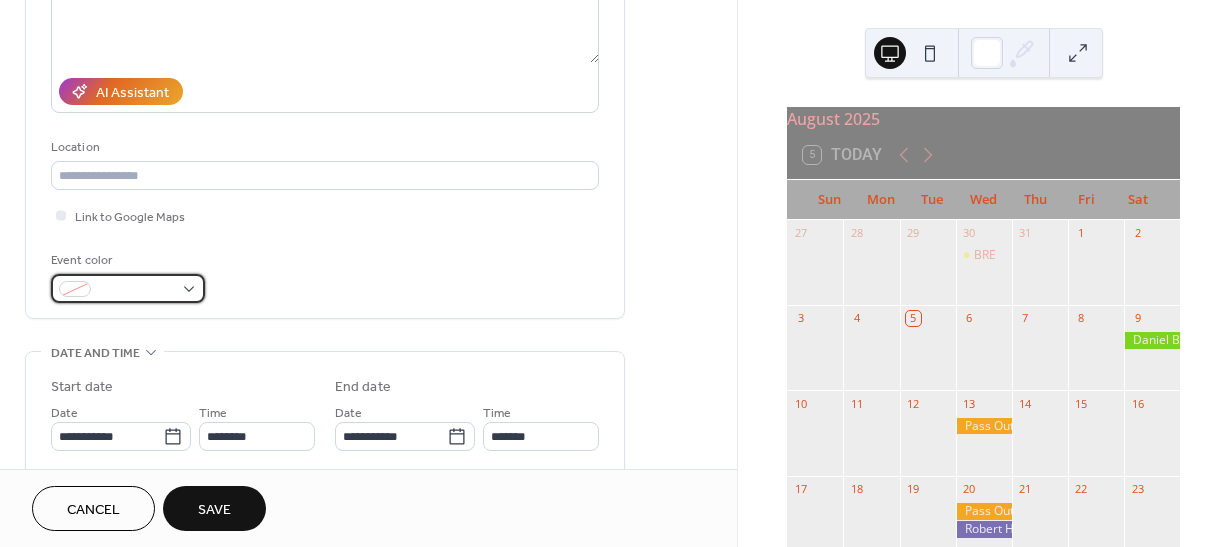 click at bounding box center (128, 288) 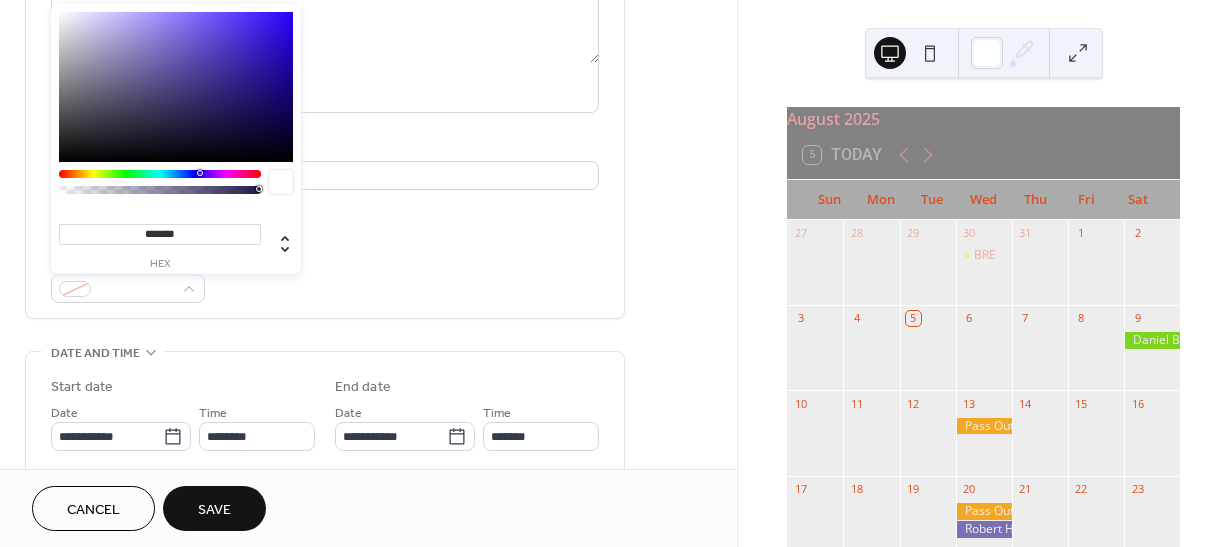 type on "*******" 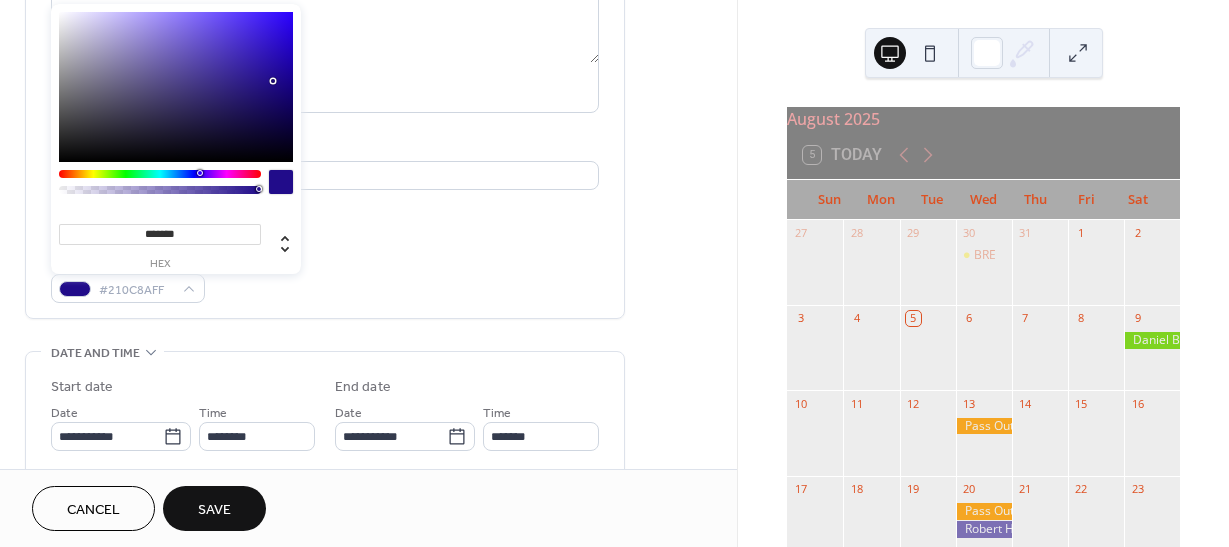 click at bounding box center [176, 87] 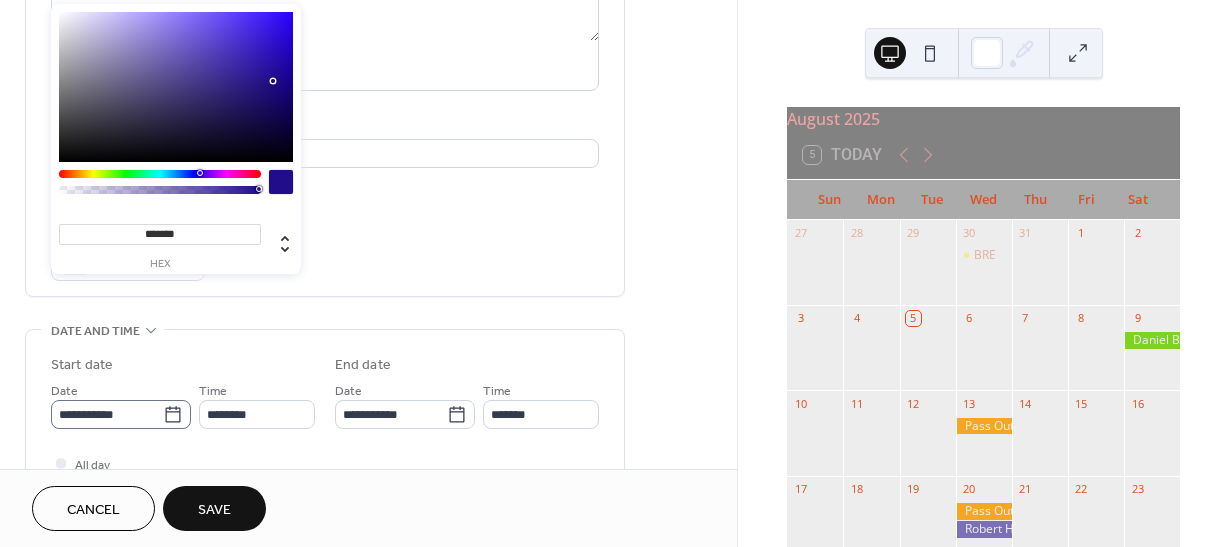 scroll, scrollTop: 300, scrollLeft: 0, axis: vertical 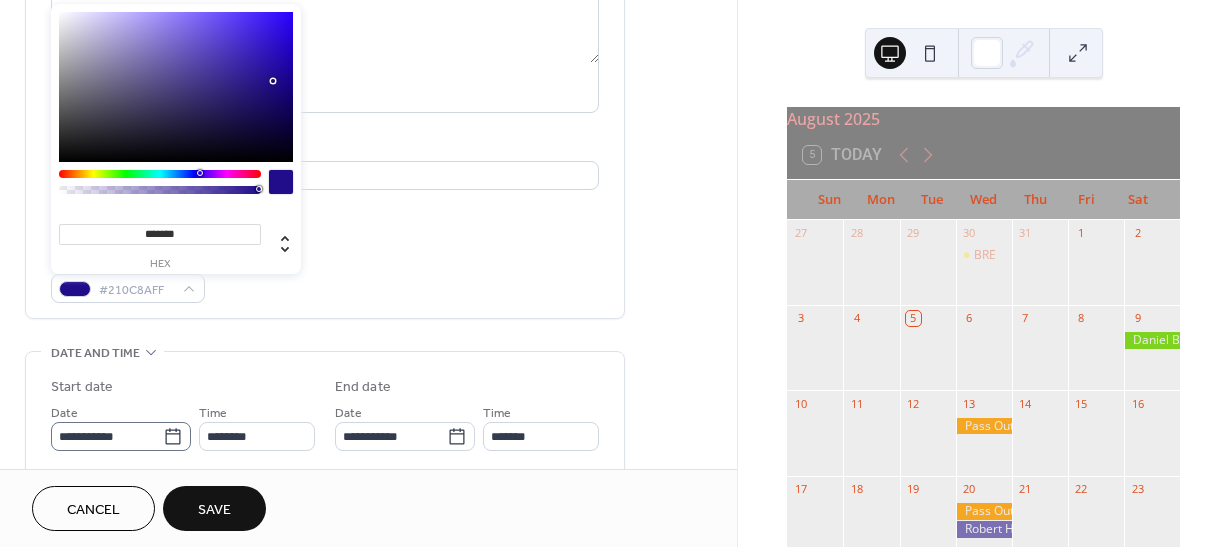 click 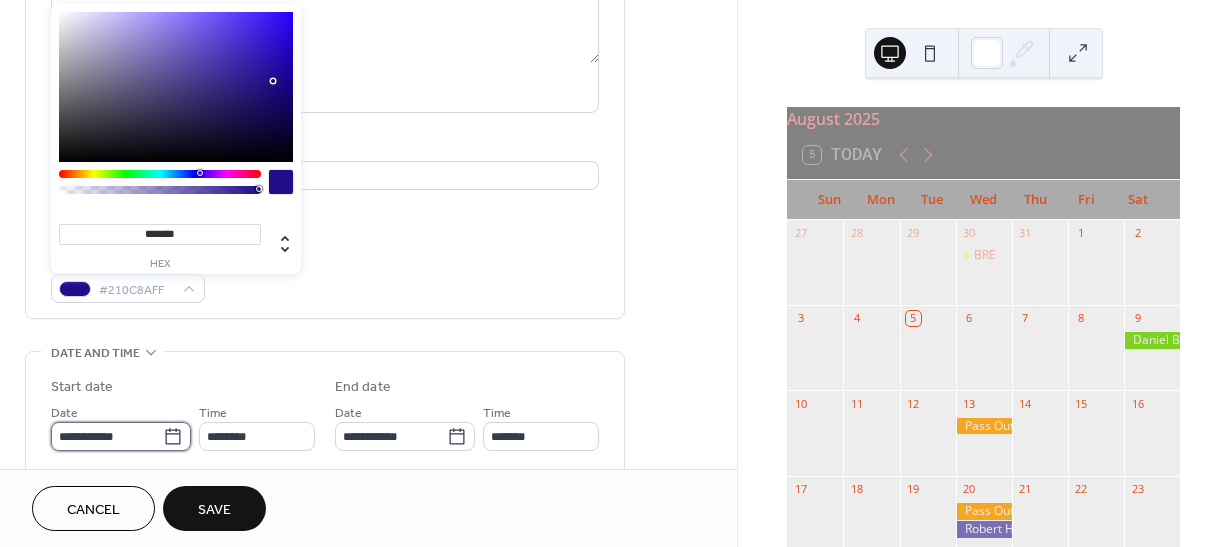 click on "**********" at bounding box center (107, 436) 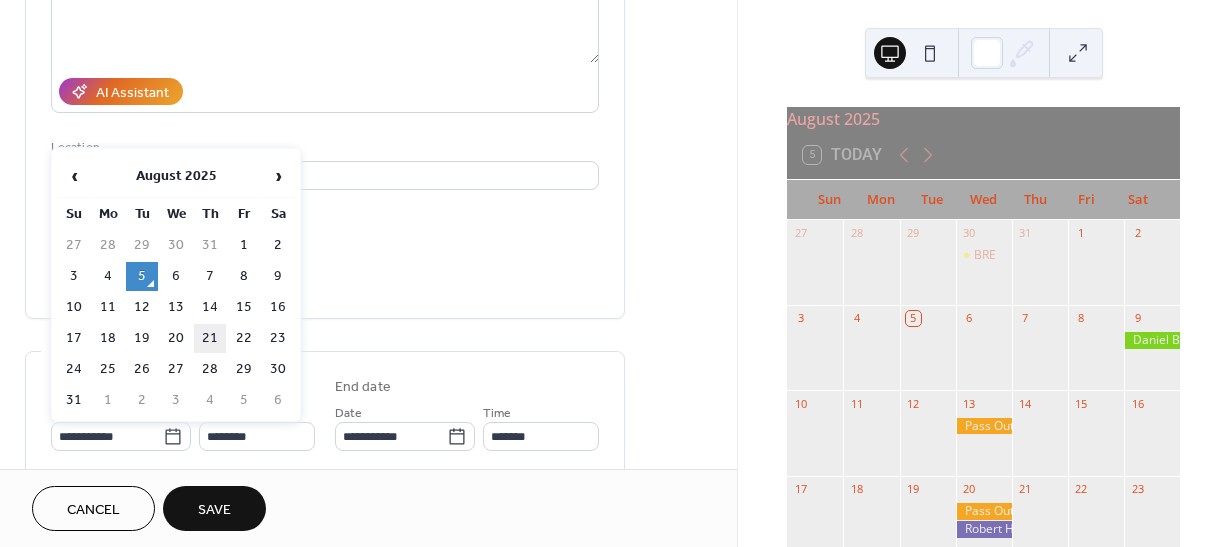 click on "21" at bounding box center [210, 338] 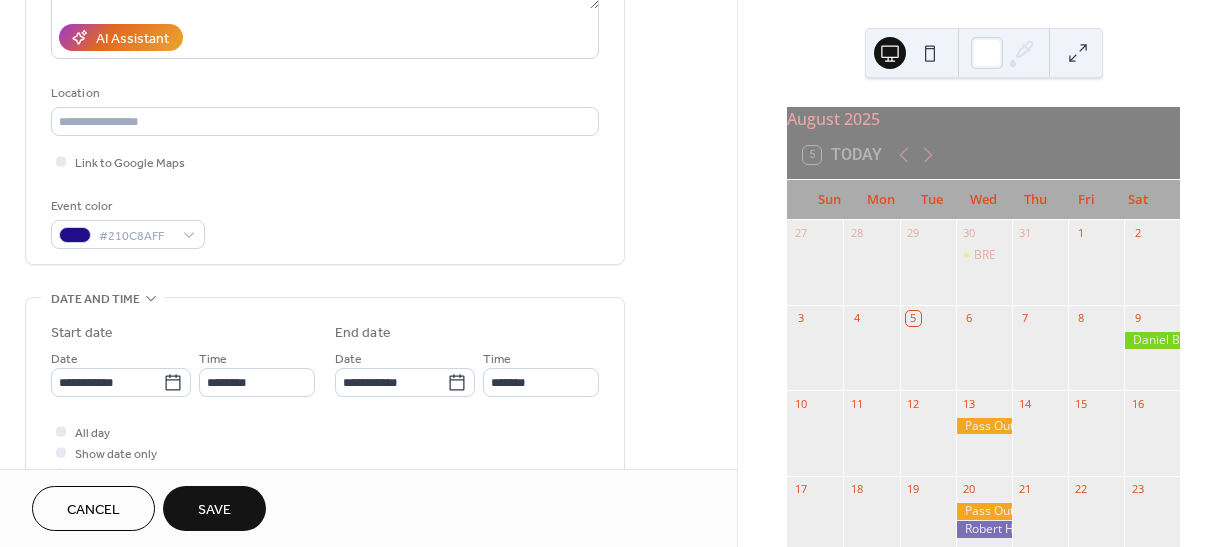 scroll, scrollTop: 400, scrollLeft: 0, axis: vertical 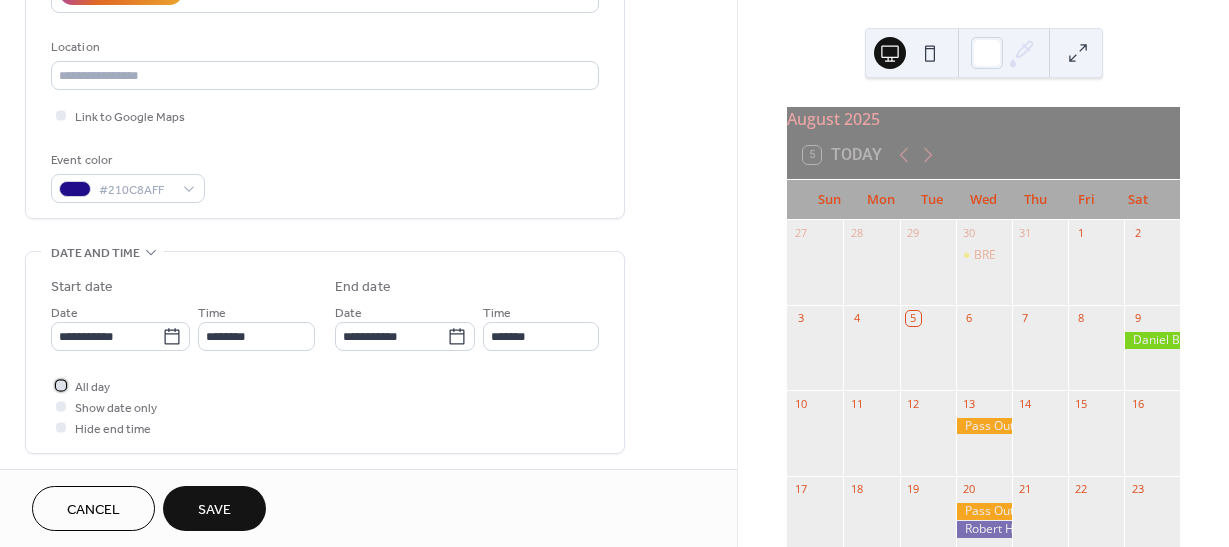 click at bounding box center (61, 385) 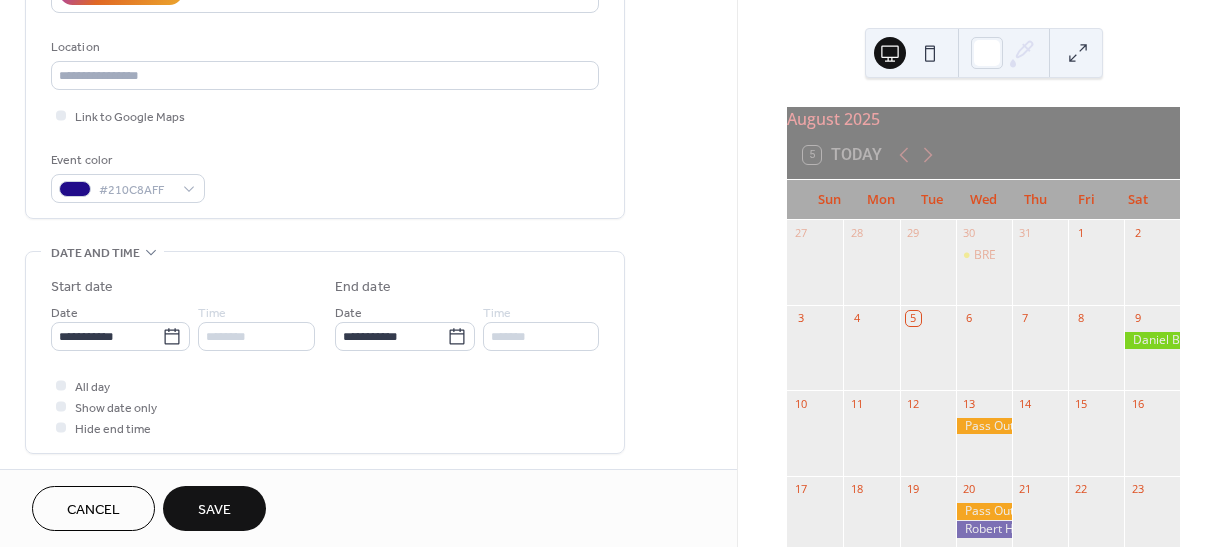 click on "Save" at bounding box center [214, 508] 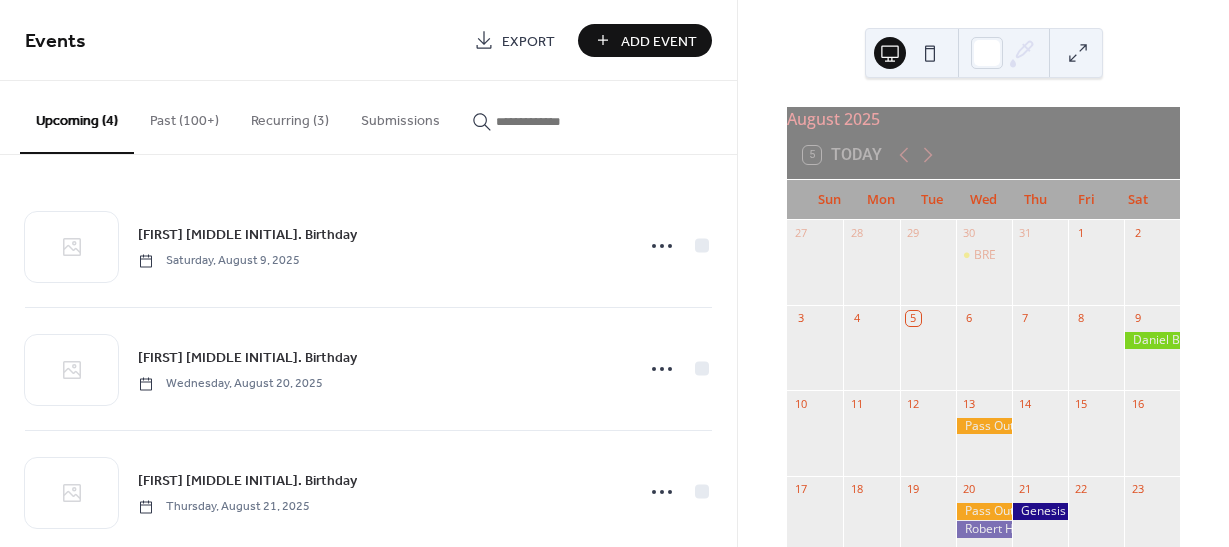 click on "Add Event" at bounding box center [659, 41] 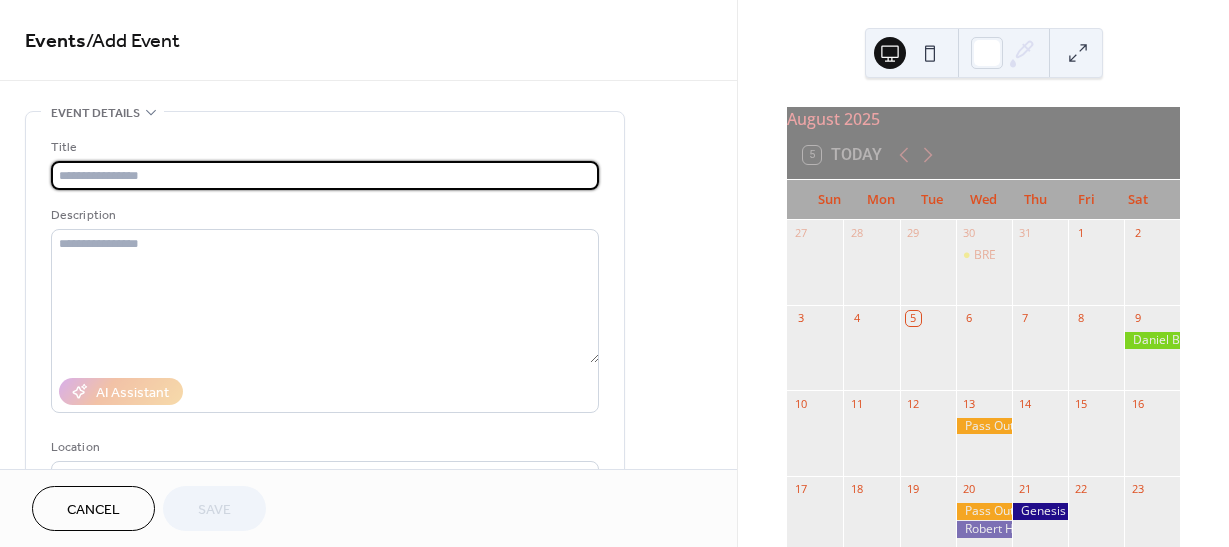 click at bounding box center (325, 175) 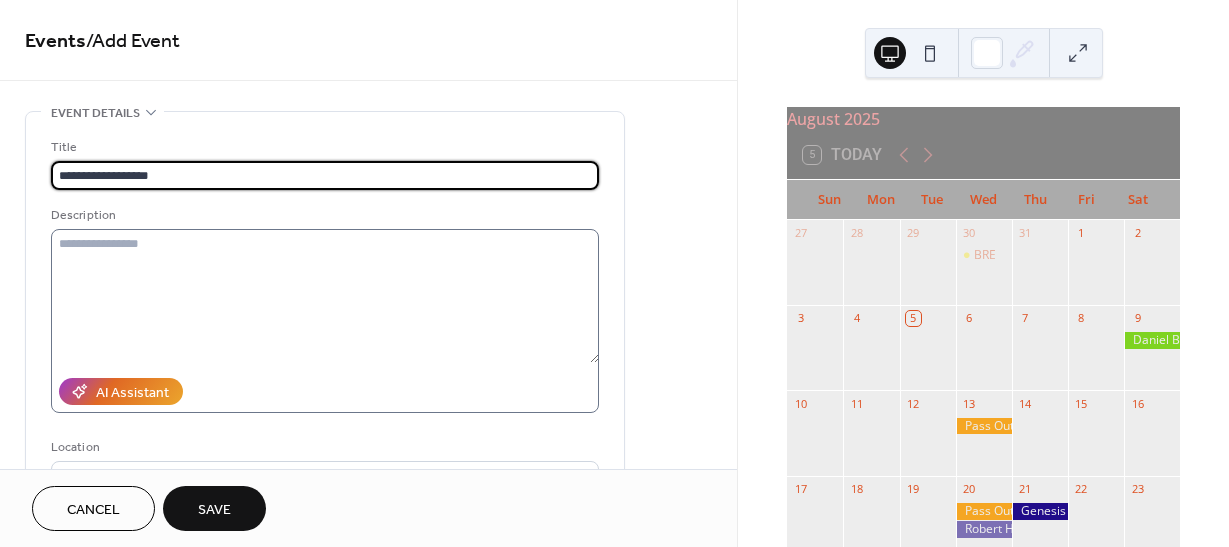 type on "**********" 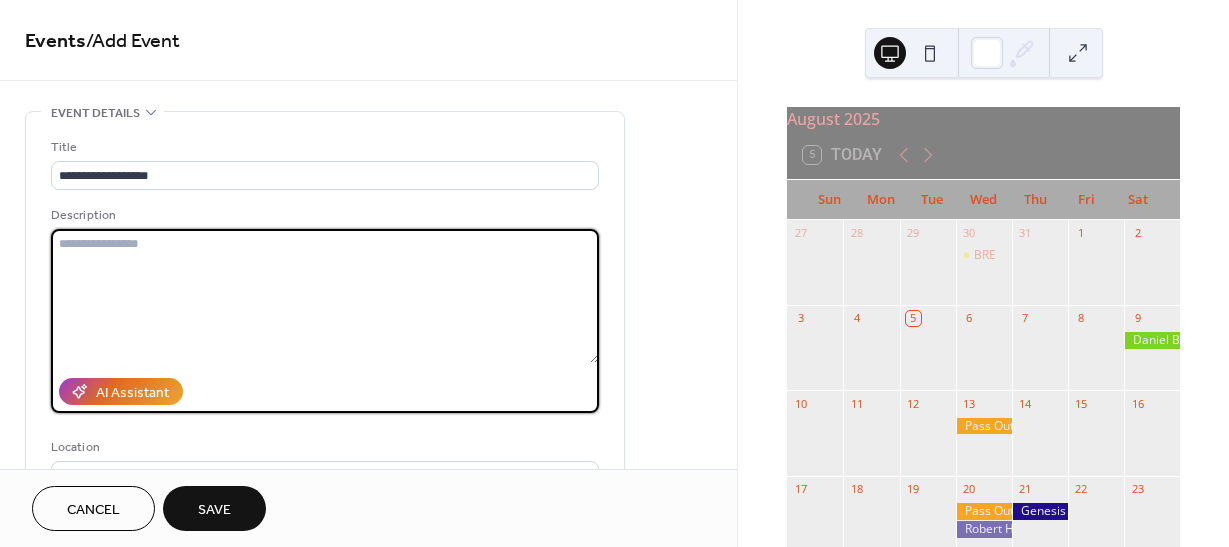 drag, startPoint x: 187, startPoint y: 289, endPoint x: 201, endPoint y: 281, distance: 16.124516 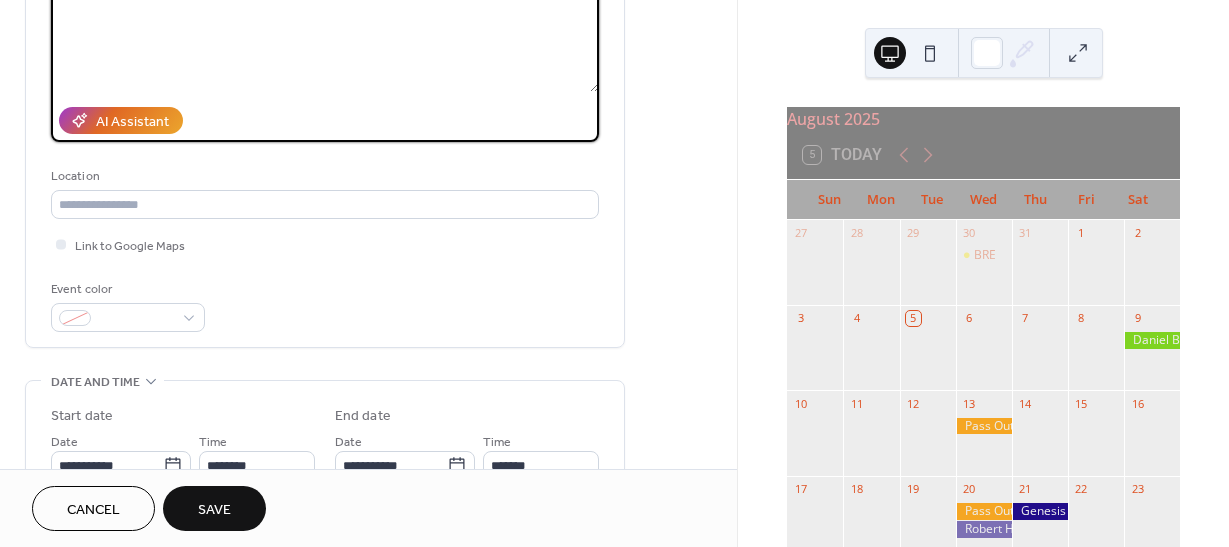 scroll, scrollTop: 300, scrollLeft: 0, axis: vertical 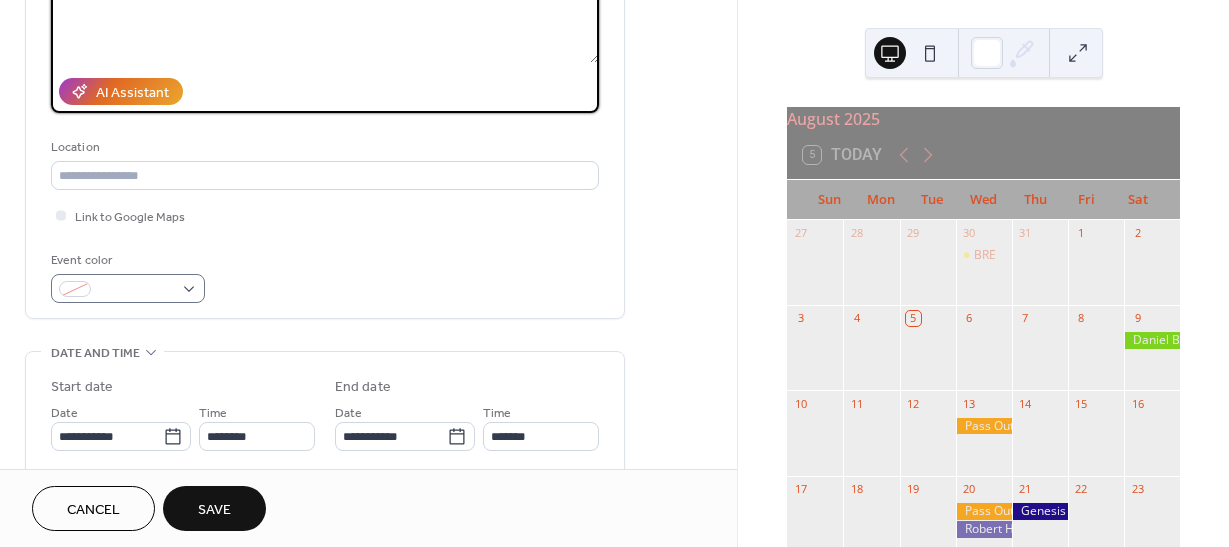 type on "**********" 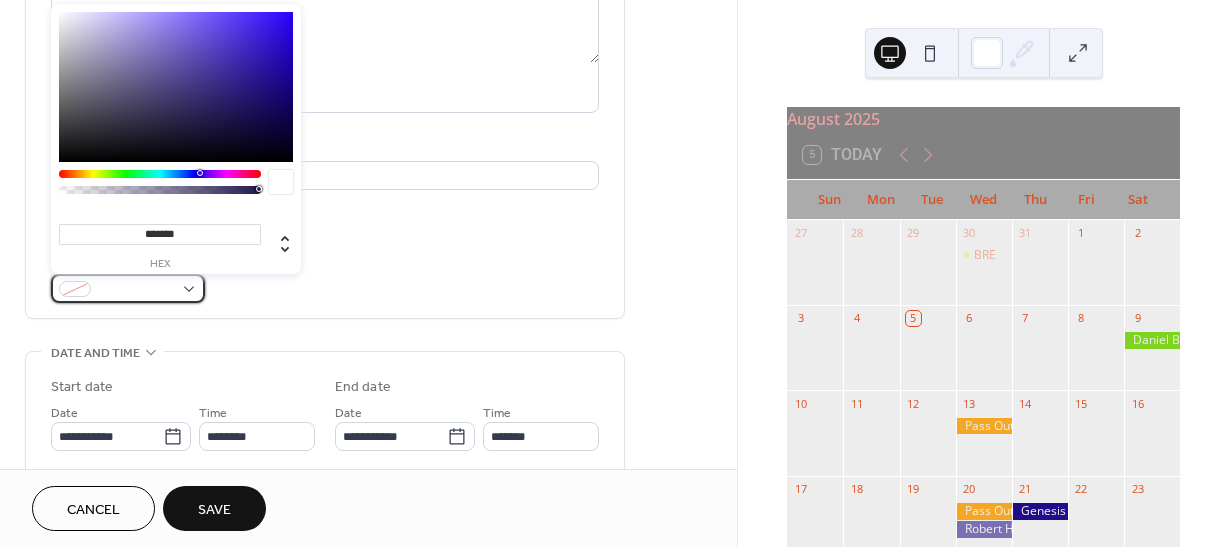 click at bounding box center (128, 288) 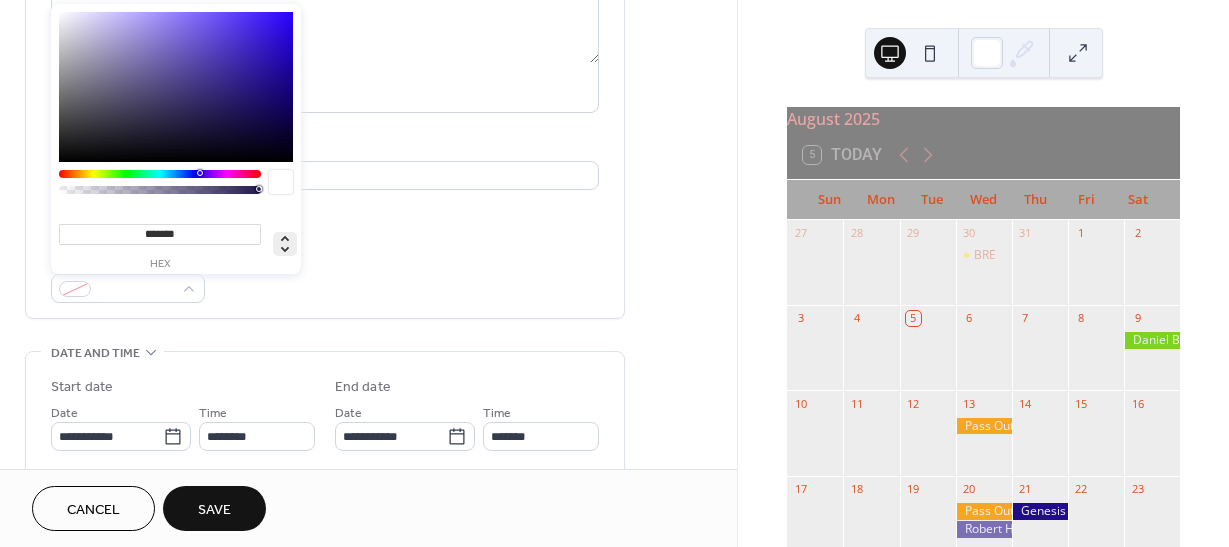 click 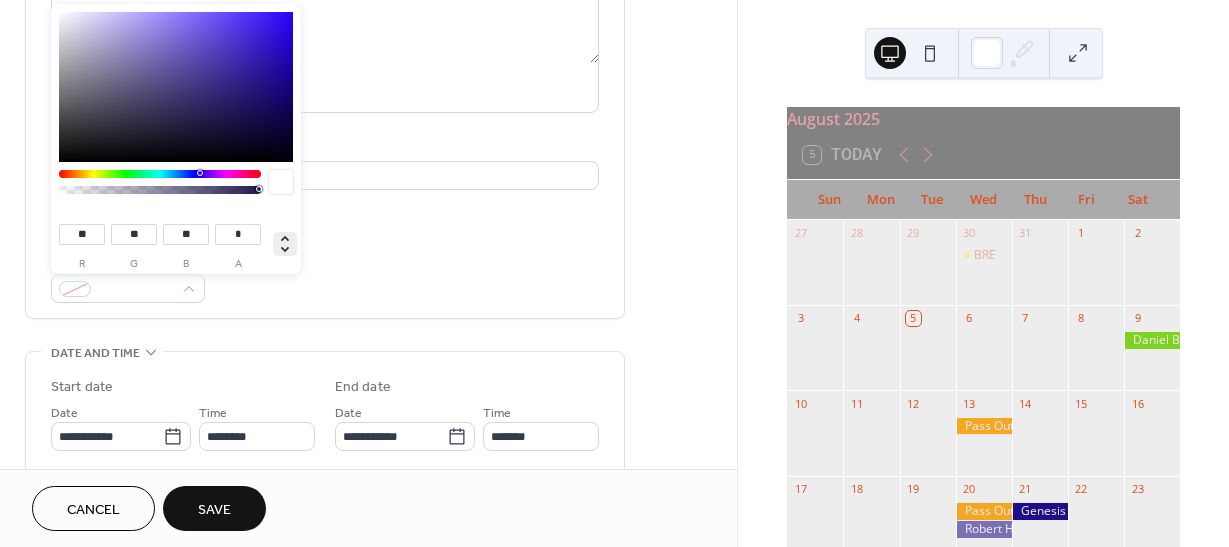 click 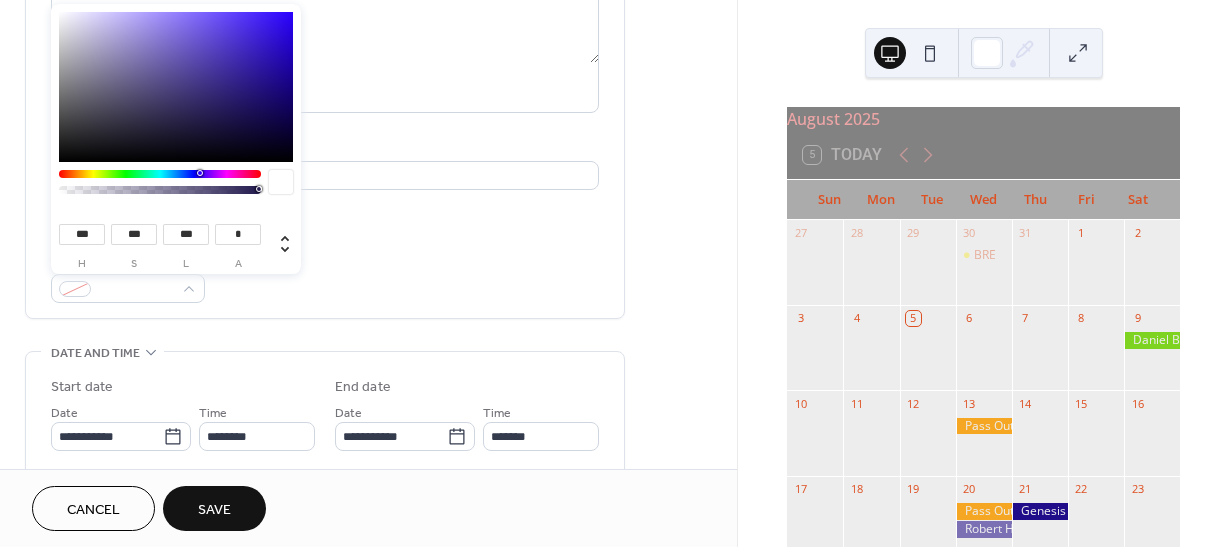 type on "***" 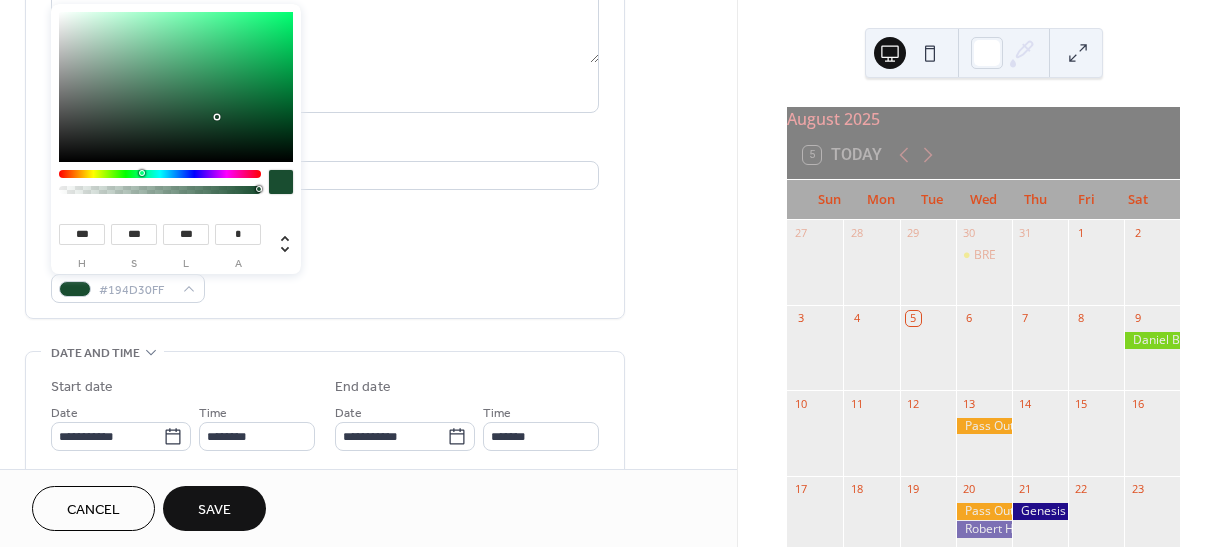 drag, startPoint x: 197, startPoint y: 171, endPoint x: 141, endPoint y: 171, distance: 56 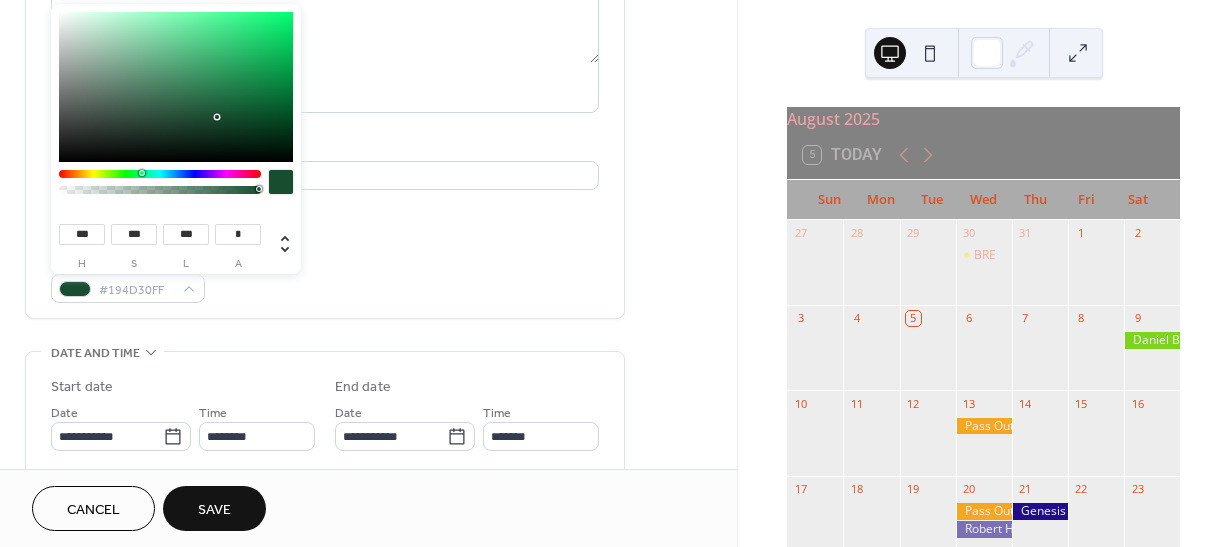 click at bounding box center (142, 173) 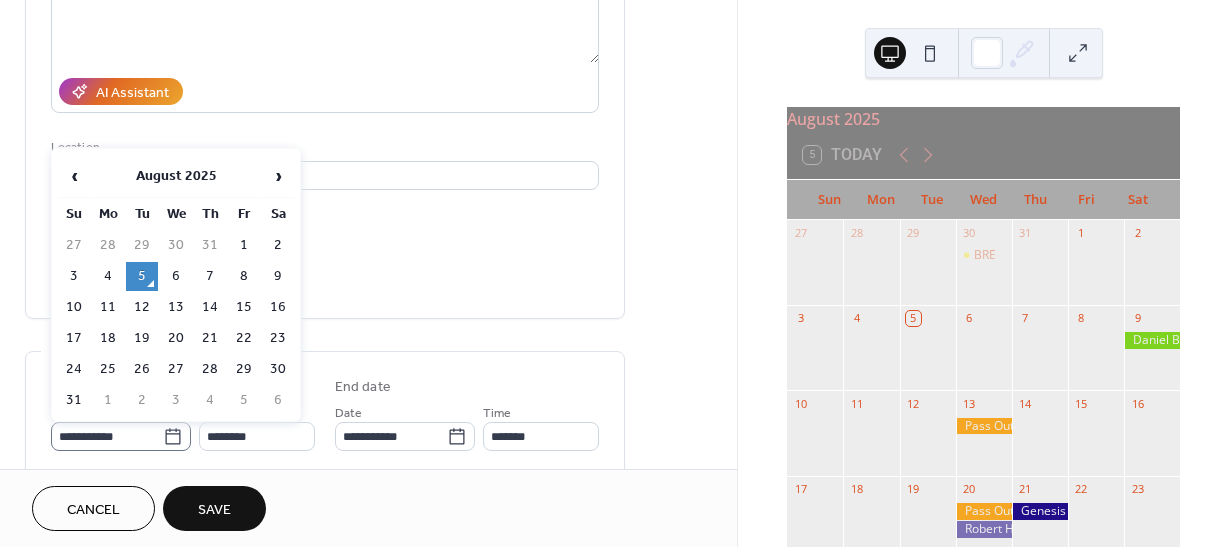 click 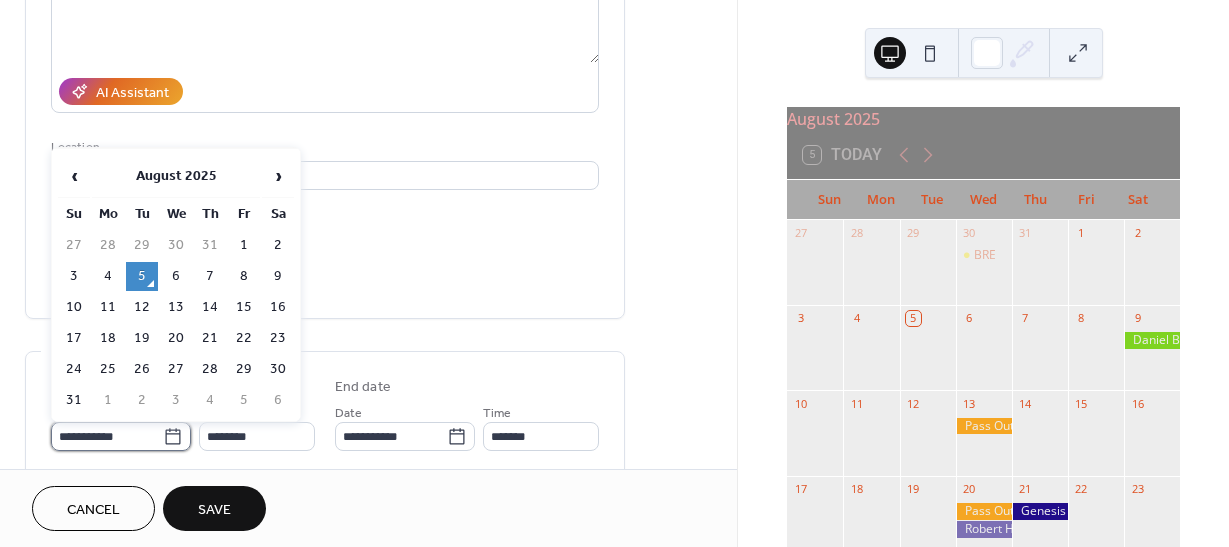 click on "**********" at bounding box center (107, 436) 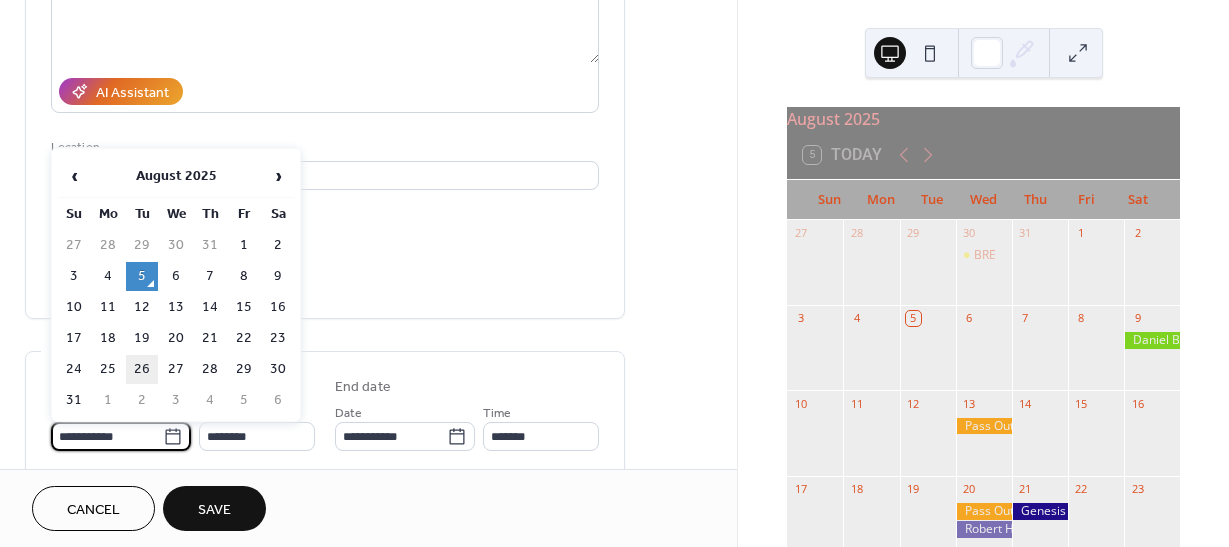 click on "26" at bounding box center (142, 369) 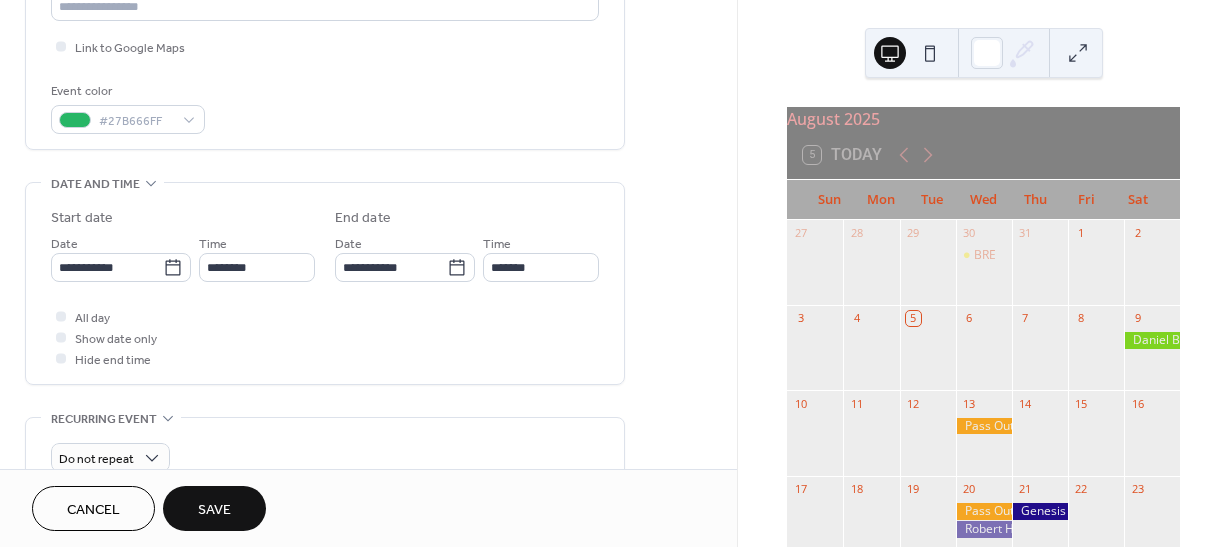 scroll, scrollTop: 500, scrollLeft: 0, axis: vertical 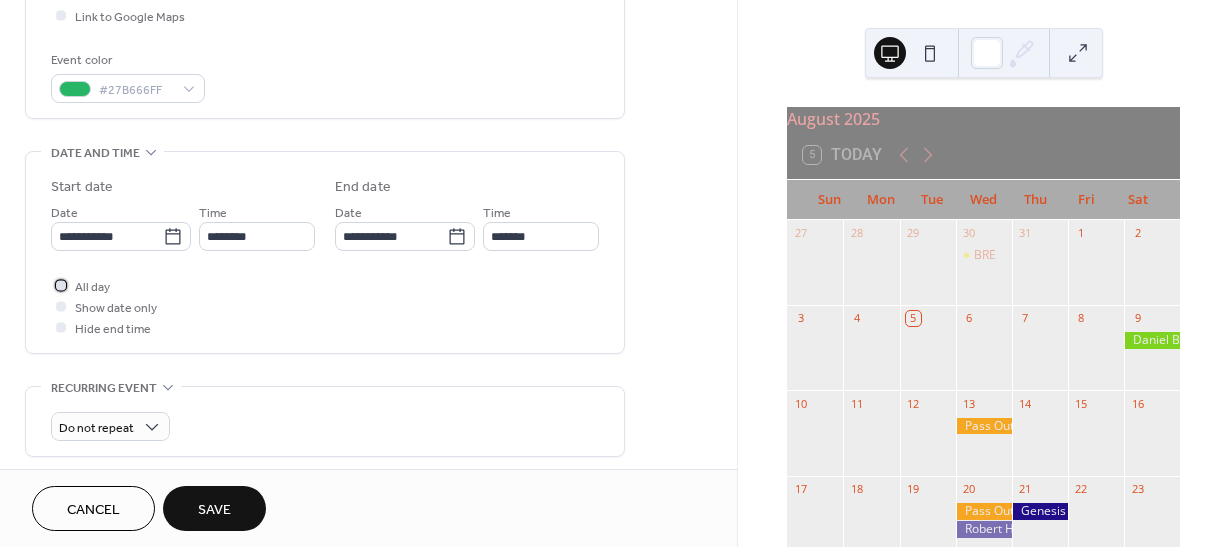 click at bounding box center (61, 285) 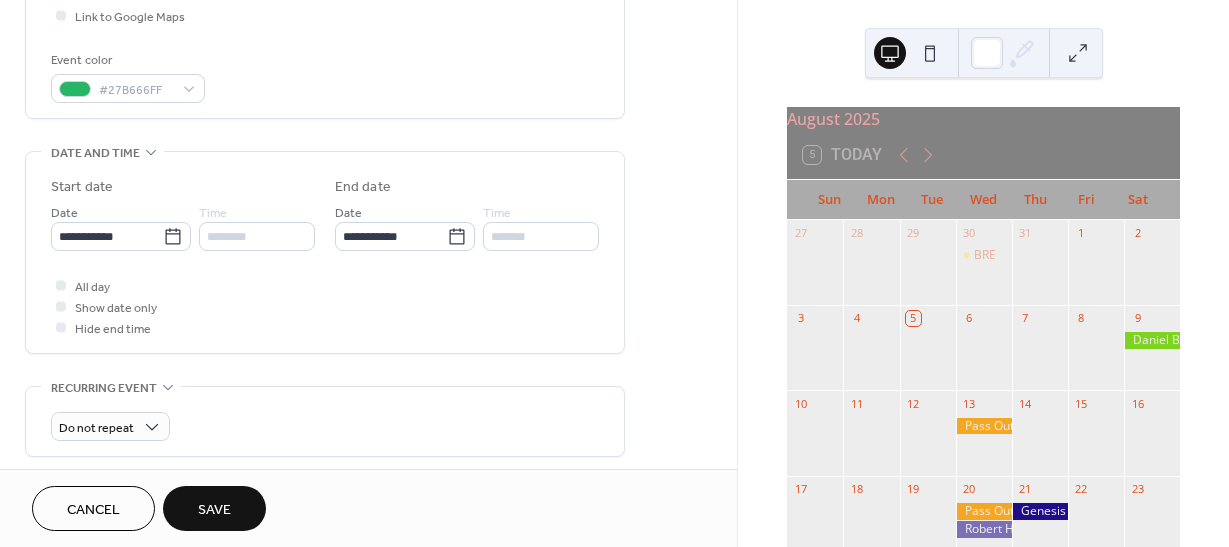 click on "Save" at bounding box center [214, 510] 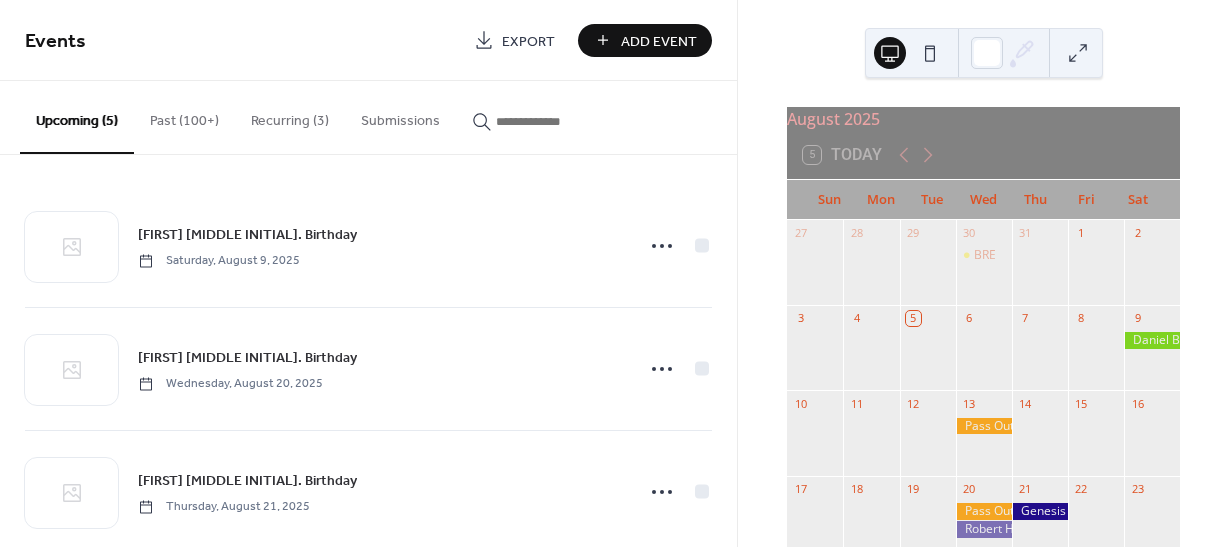 click on "Add Event" at bounding box center (659, 41) 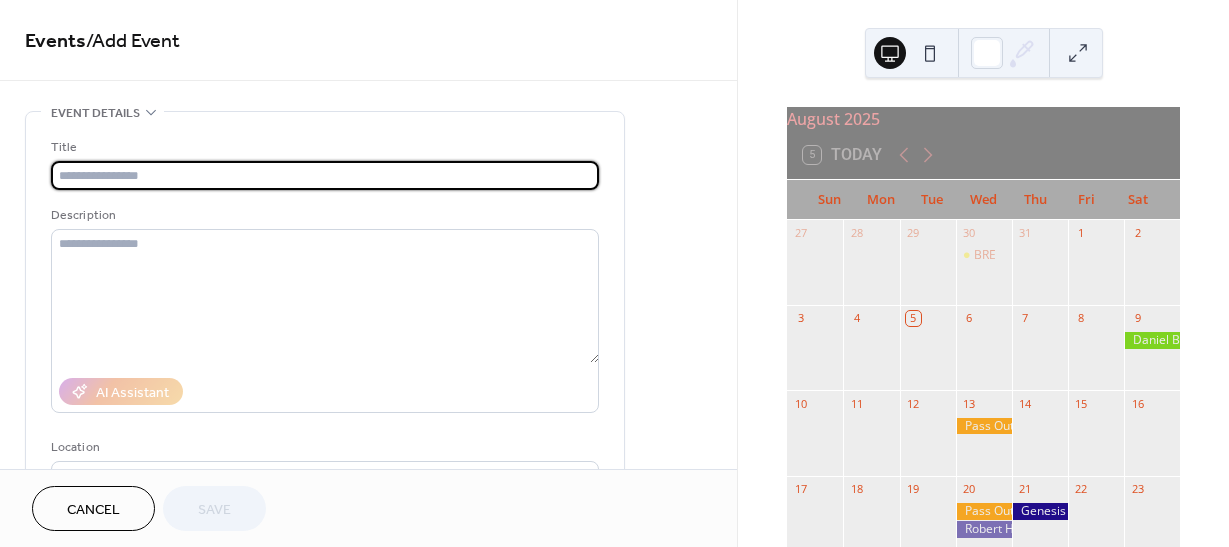 click at bounding box center (325, 175) 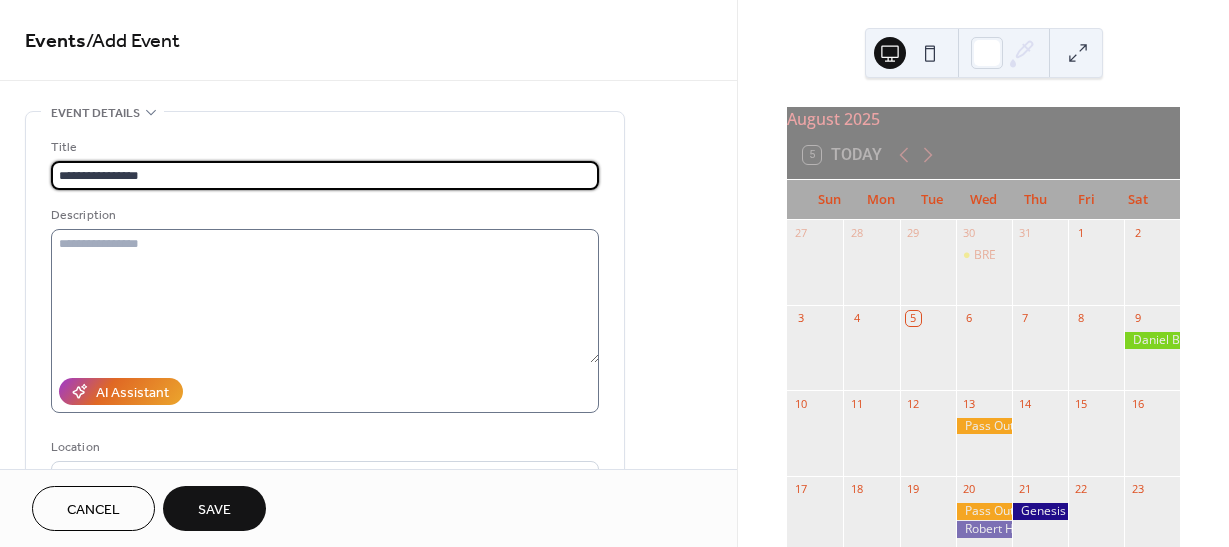 type on "**********" 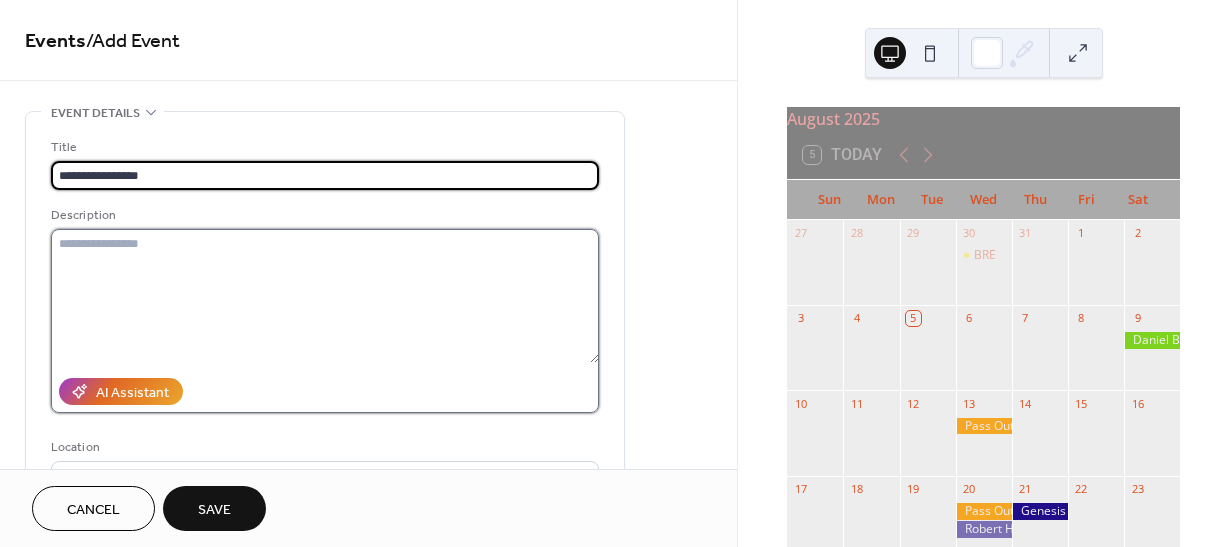 click at bounding box center (325, 296) 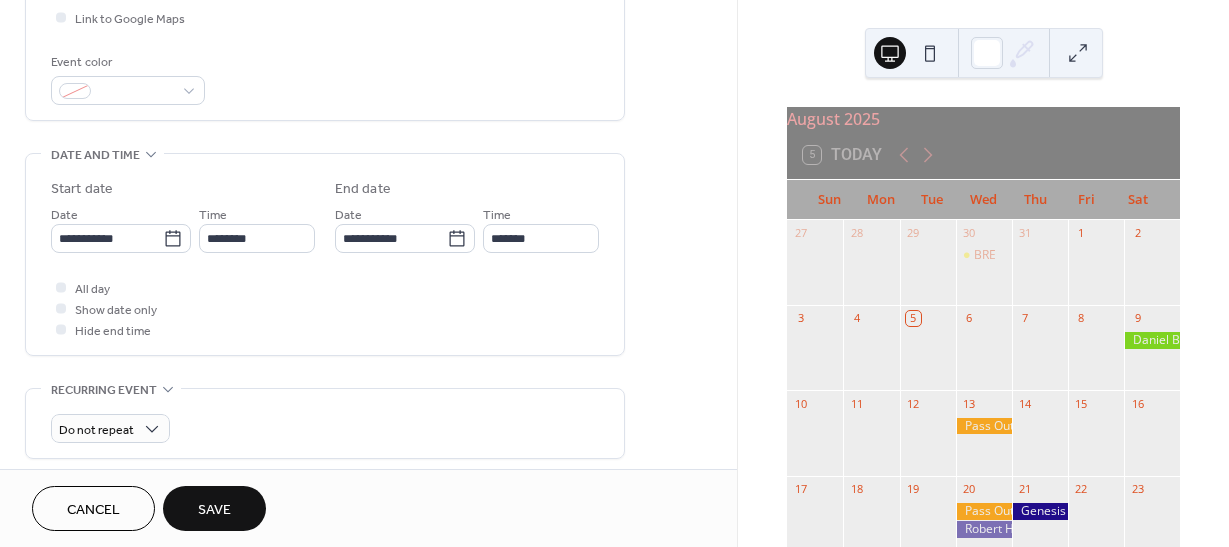 scroll, scrollTop: 500, scrollLeft: 0, axis: vertical 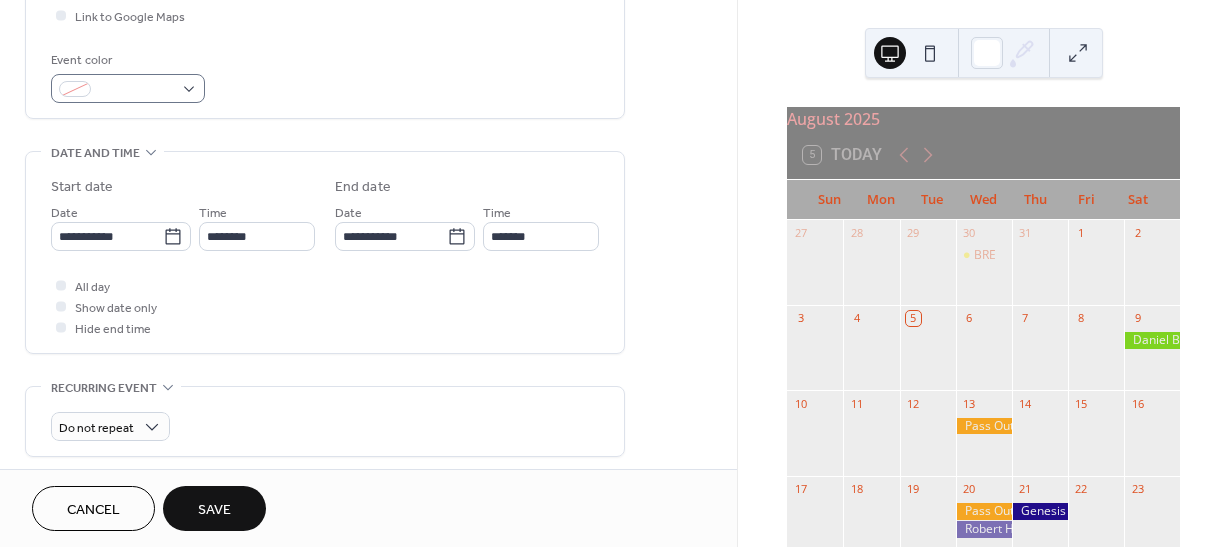 type on "**********" 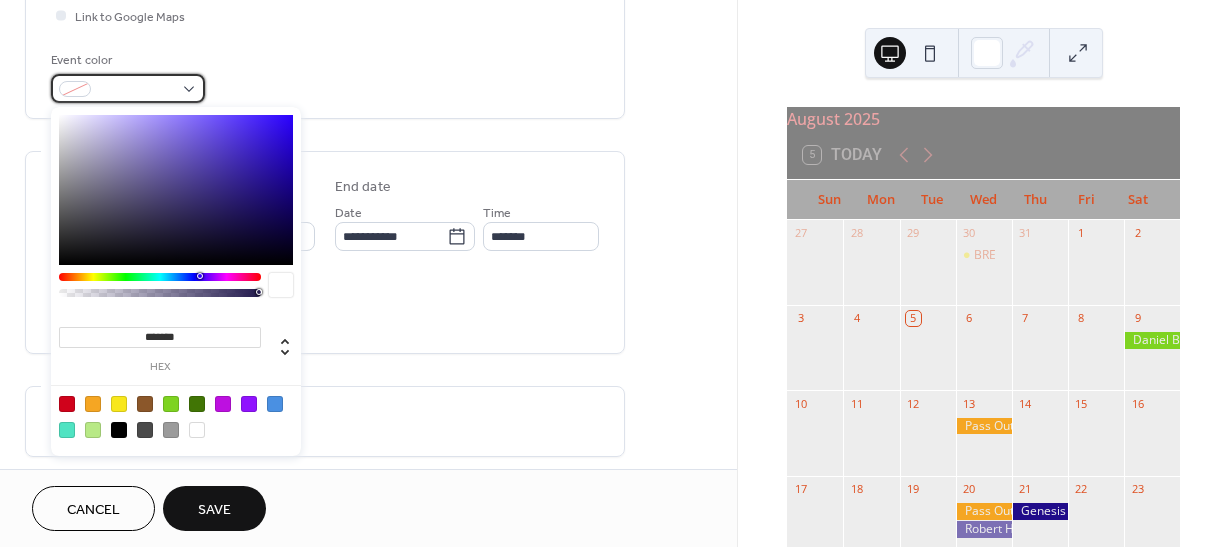 click at bounding box center (128, 88) 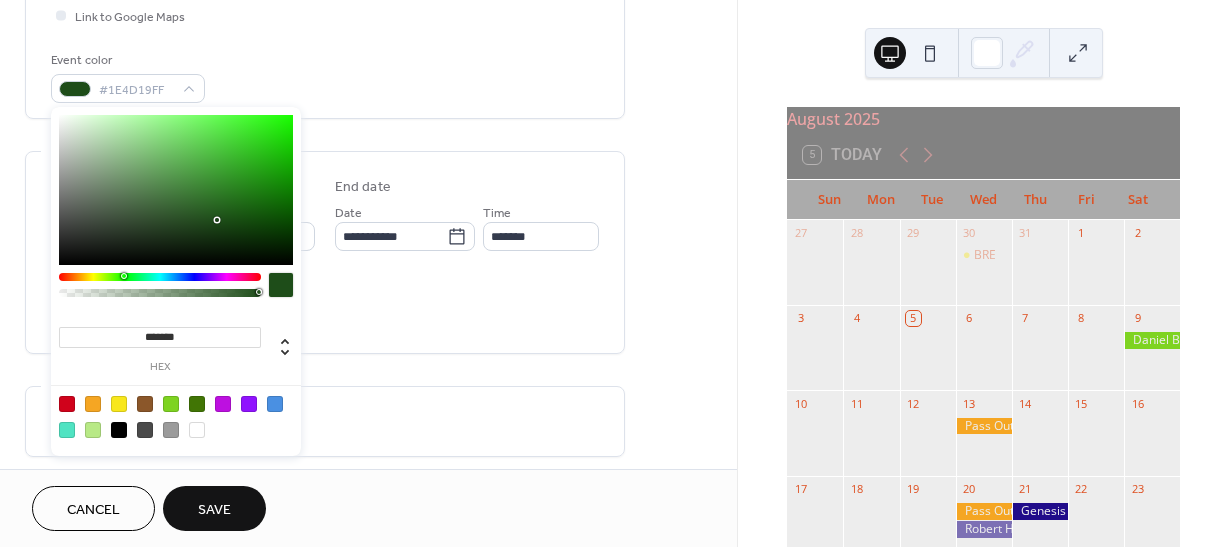 drag, startPoint x: 200, startPoint y: 273, endPoint x: 123, endPoint y: 283, distance: 77.64664 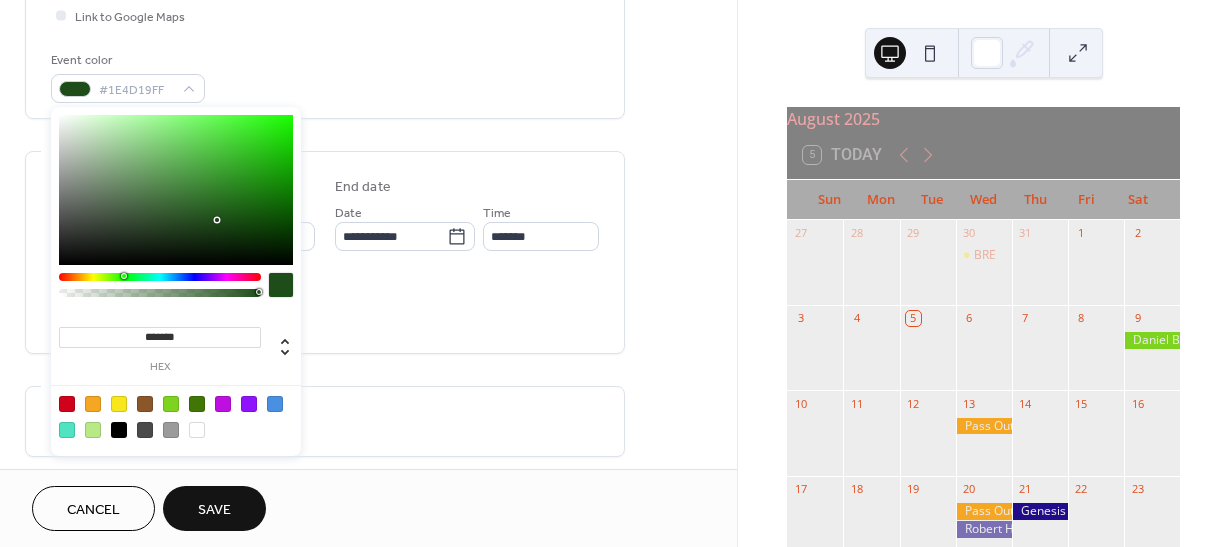 click at bounding box center (160, 290) 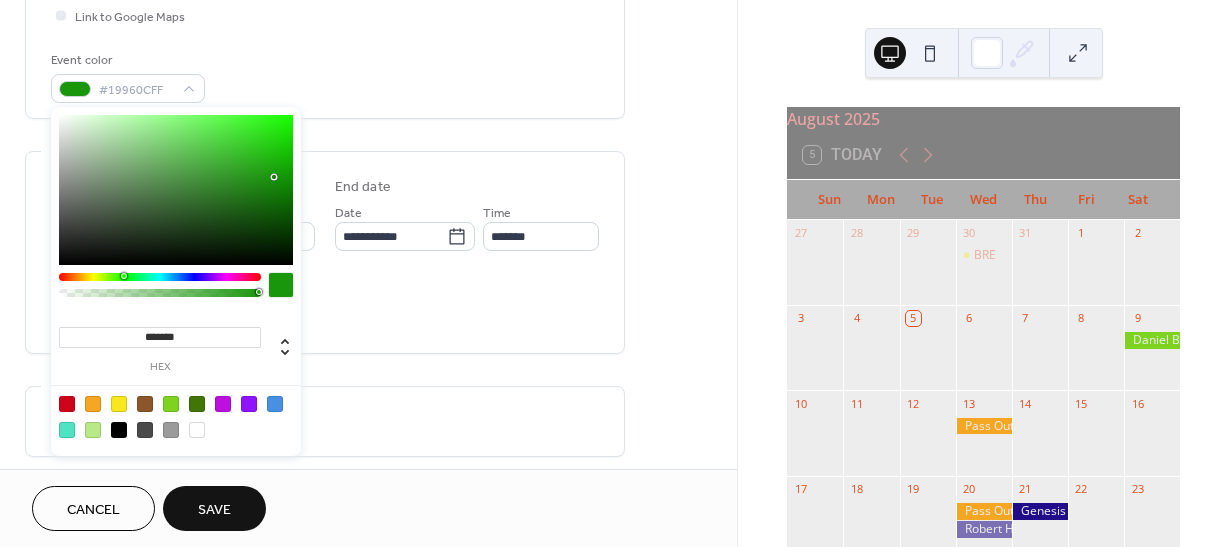 click at bounding box center (176, 190) 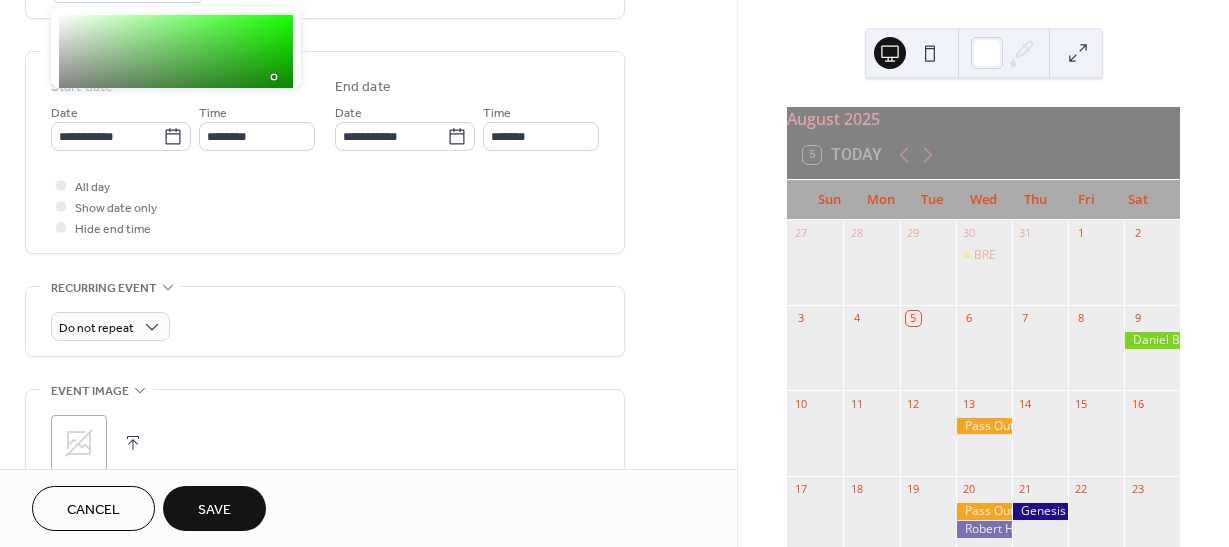 scroll, scrollTop: 500, scrollLeft: 0, axis: vertical 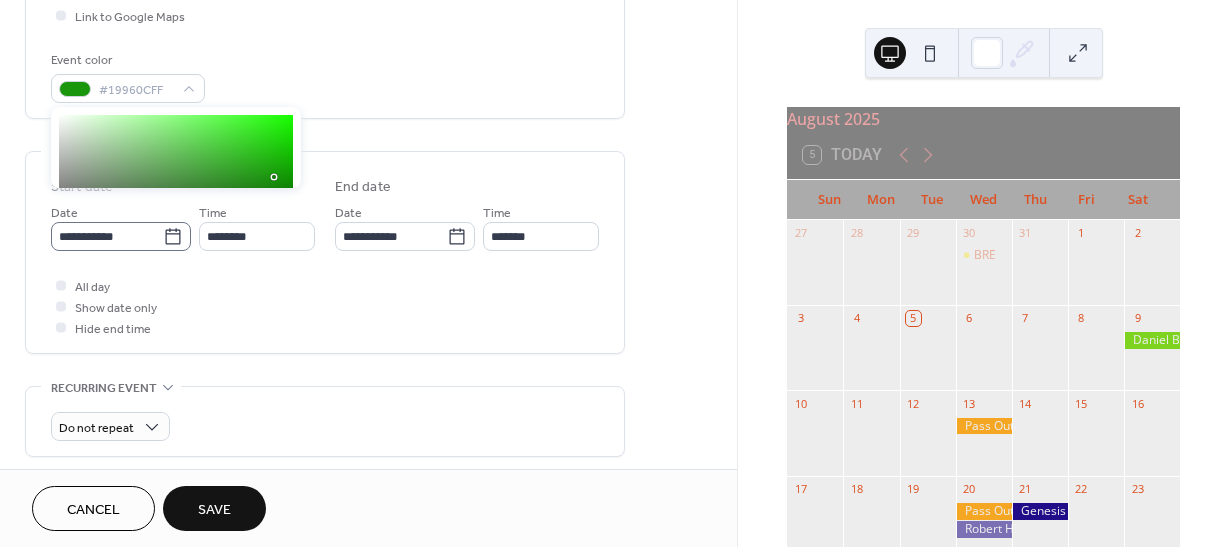 click 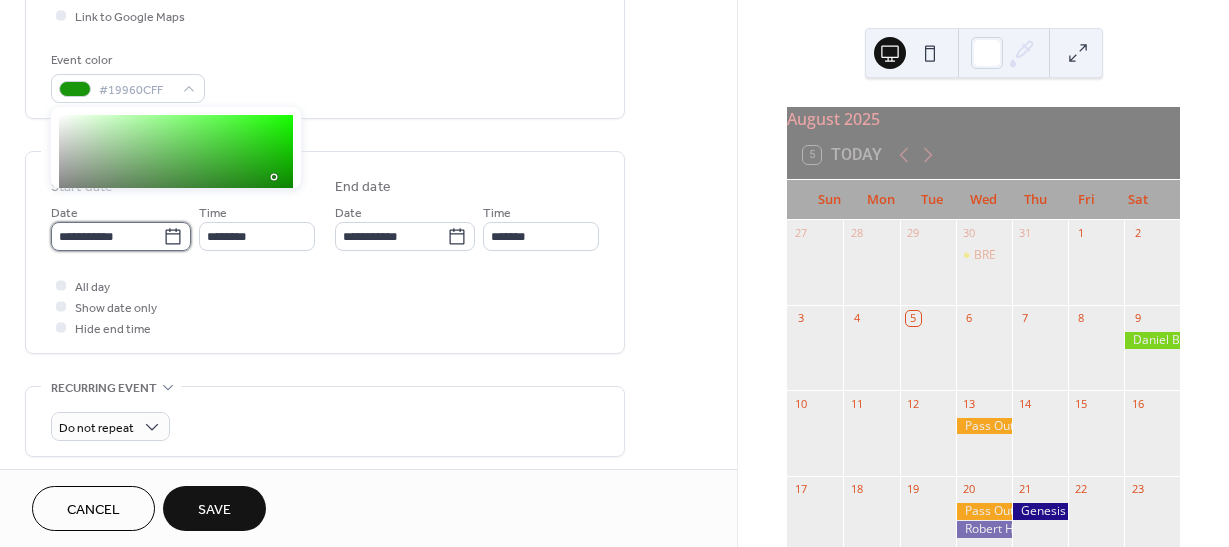 click on "**********" at bounding box center [107, 236] 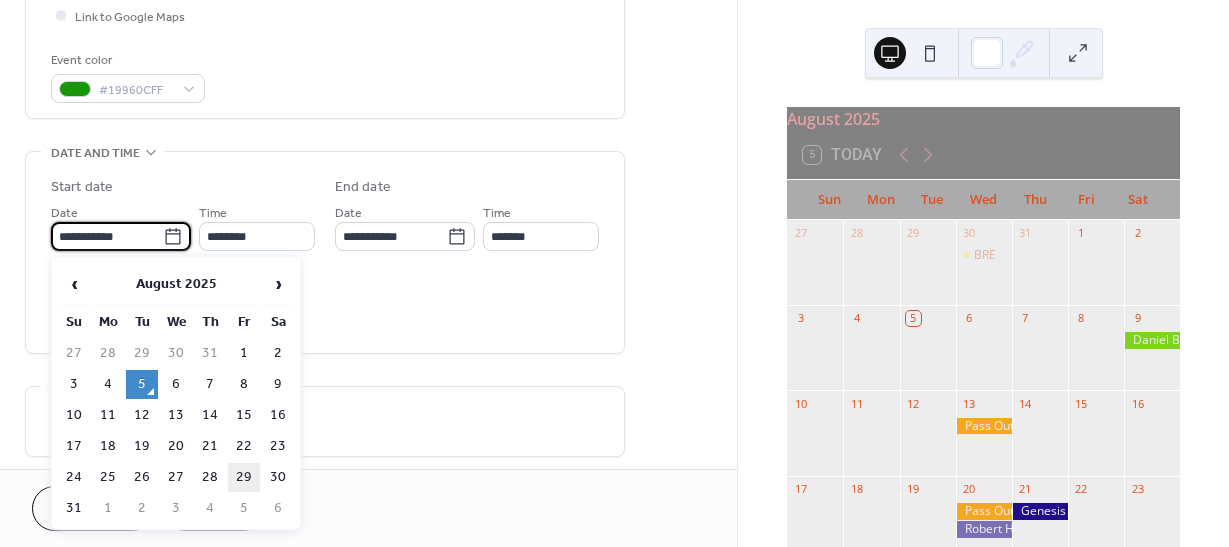 click on "29" at bounding box center (244, 477) 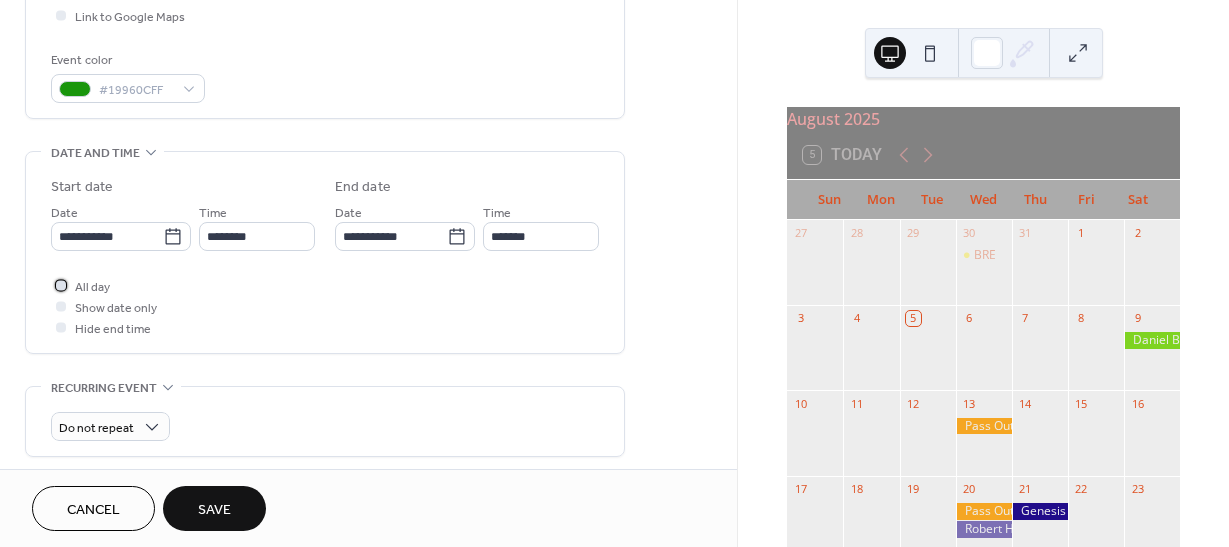 click at bounding box center (61, 285) 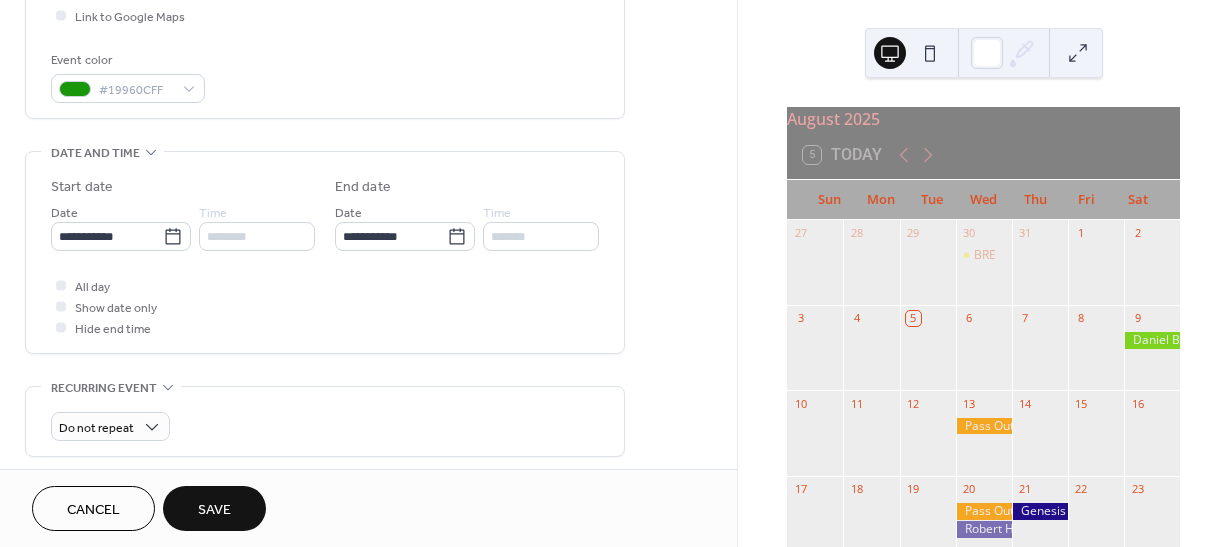 click on "Save" at bounding box center [214, 508] 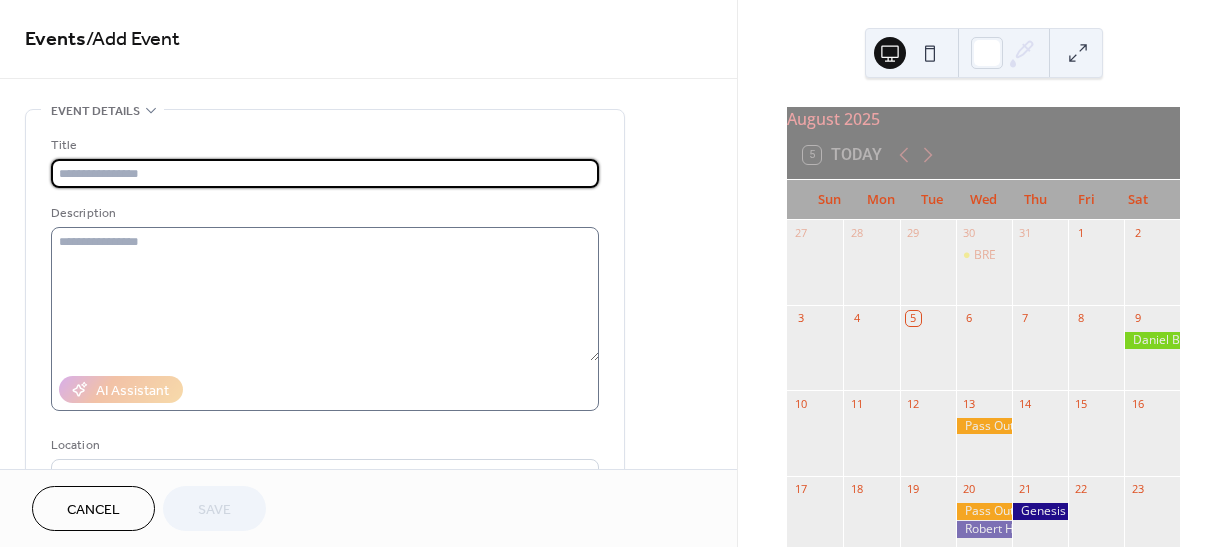scroll, scrollTop: 0, scrollLeft: 0, axis: both 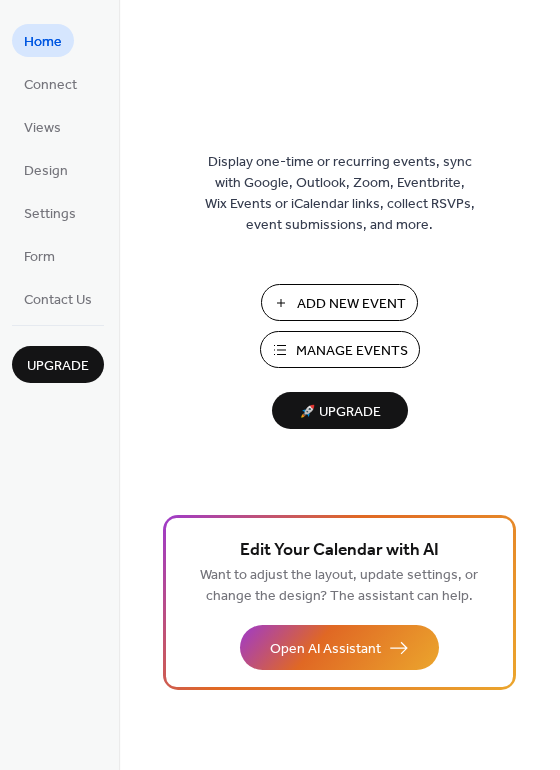 click on "Add New Event" at bounding box center [351, 304] 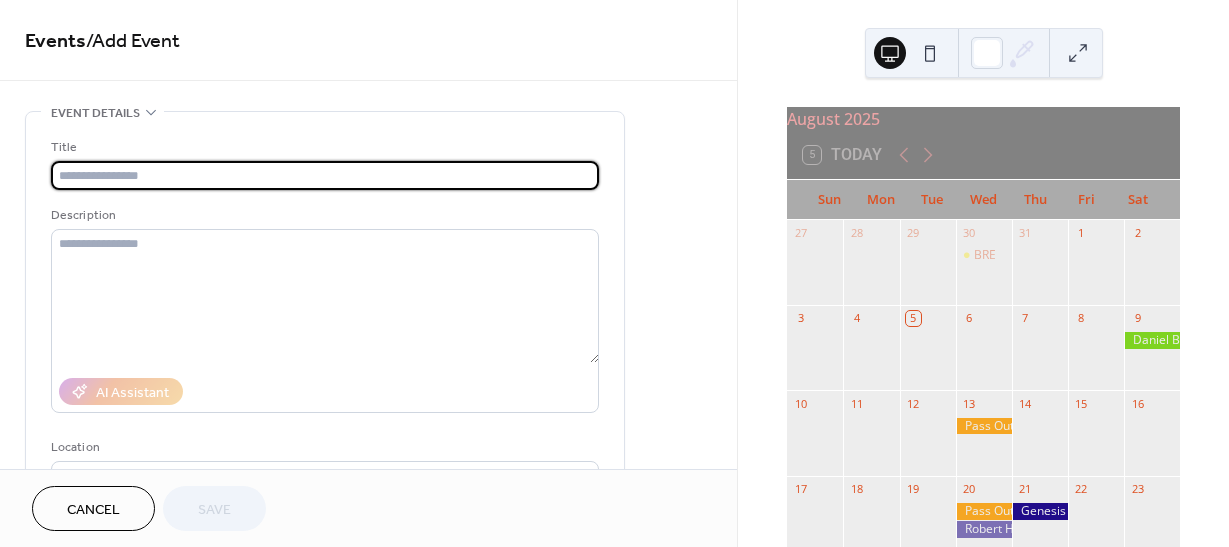 scroll, scrollTop: 0, scrollLeft: 0, axis: both 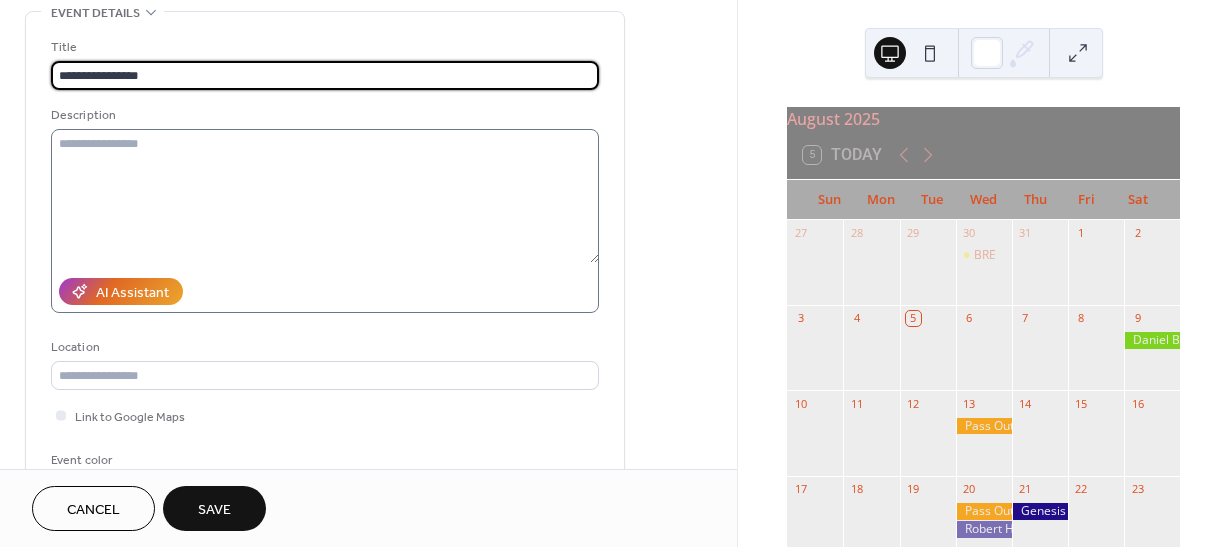 type on "**********" 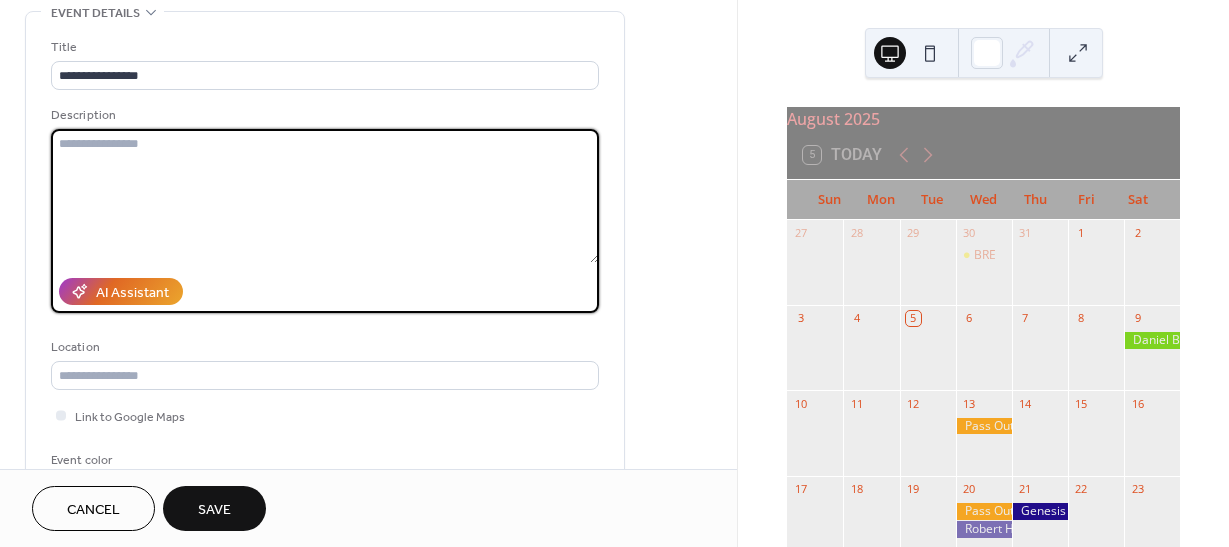 click at bounding box center (325, 196) 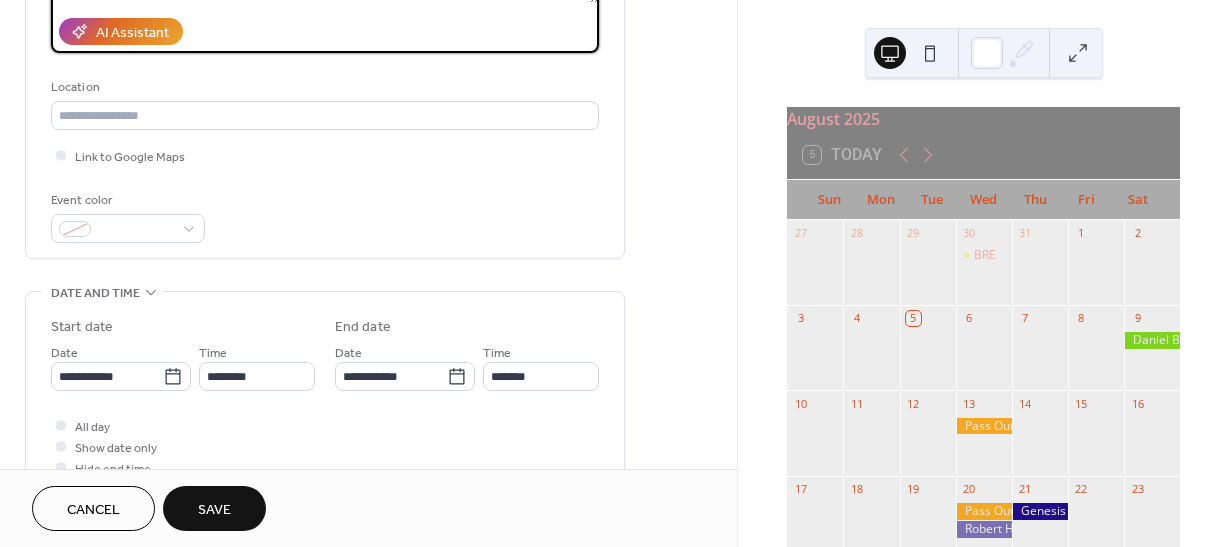 scroll, scrollTop: 400, scrollLeft: 0, axis: vertical 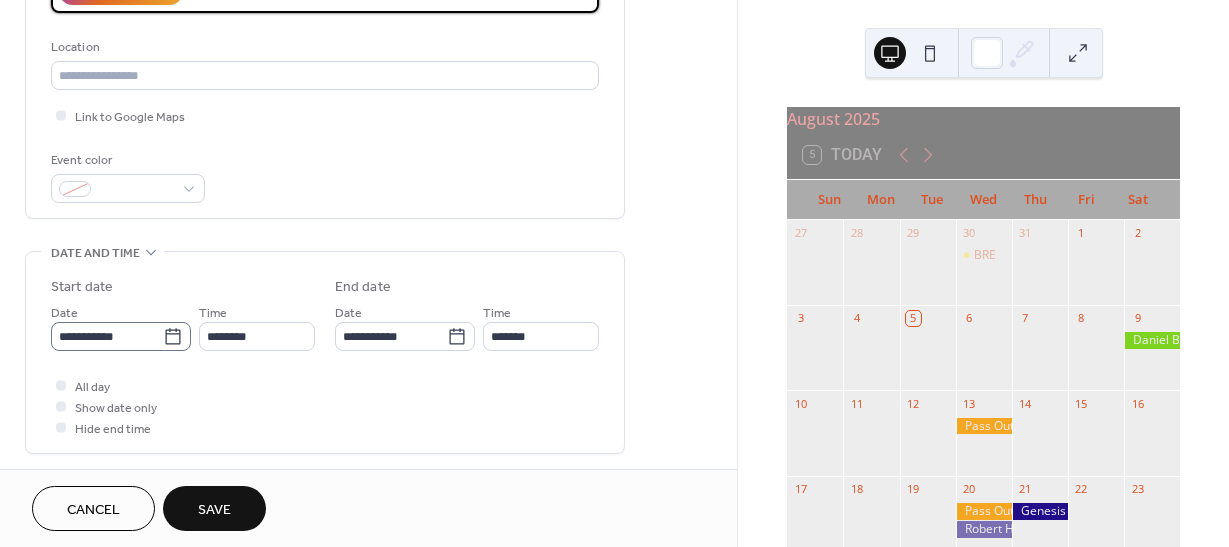 type on "********" 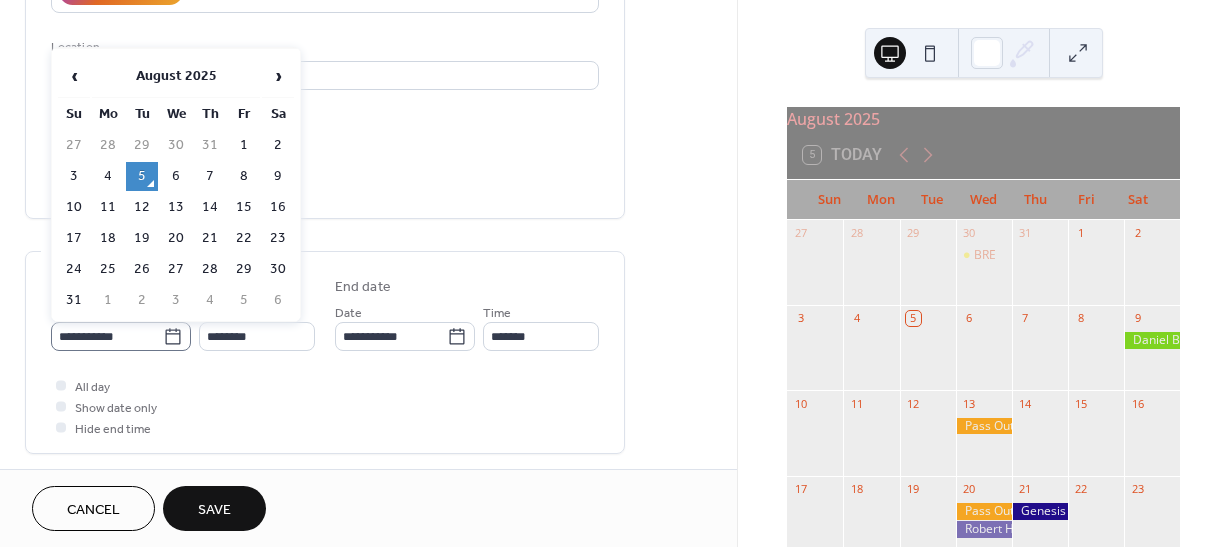 click 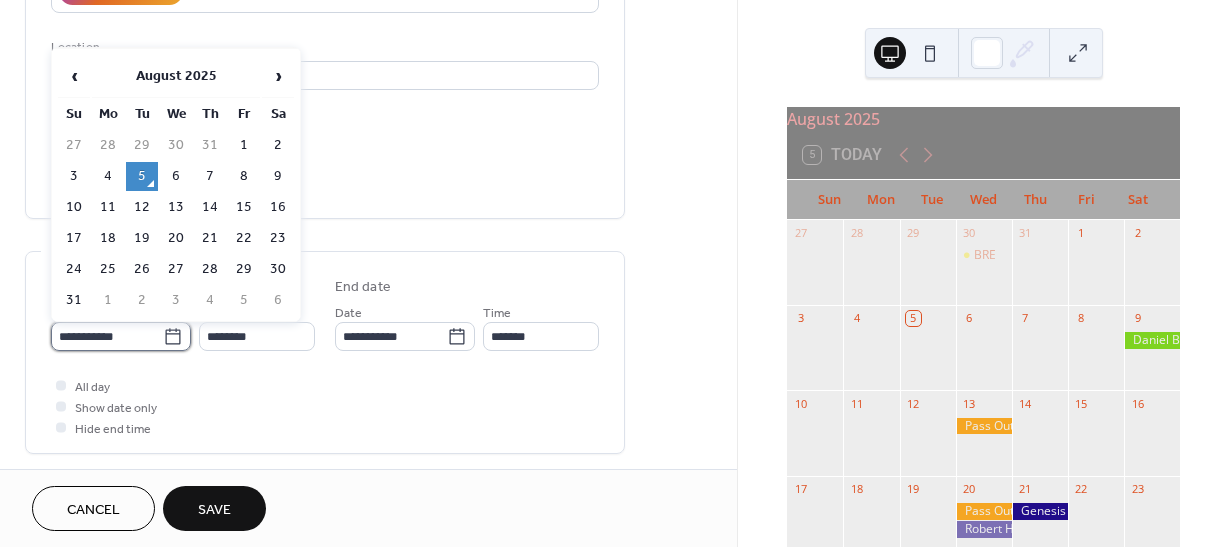 click on "**********" at bounding box center [107, 336] 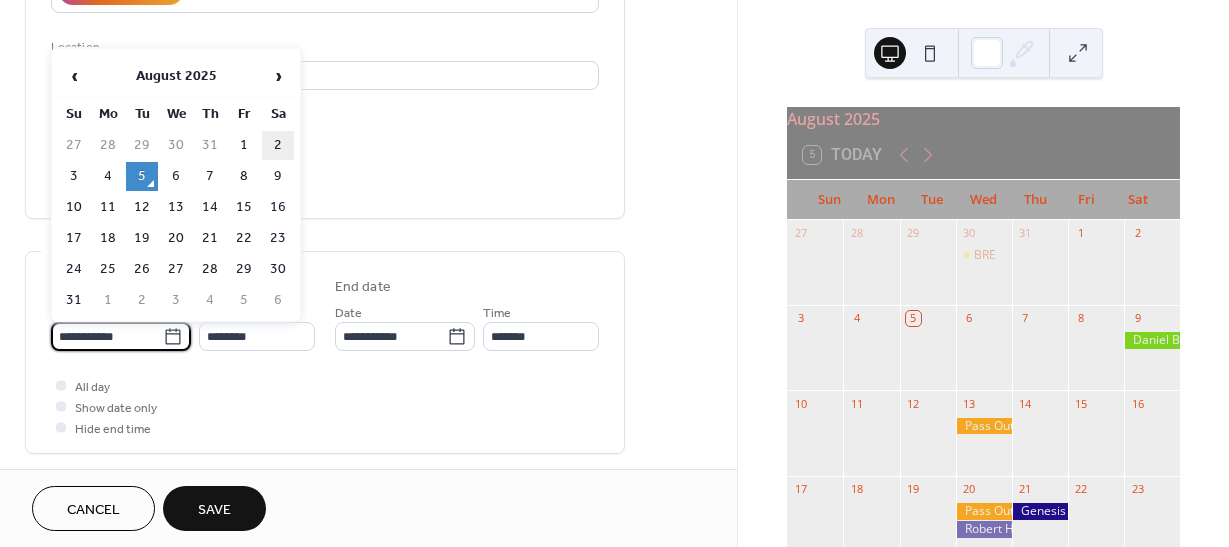 click on "2" at bounding box center [278, 145] 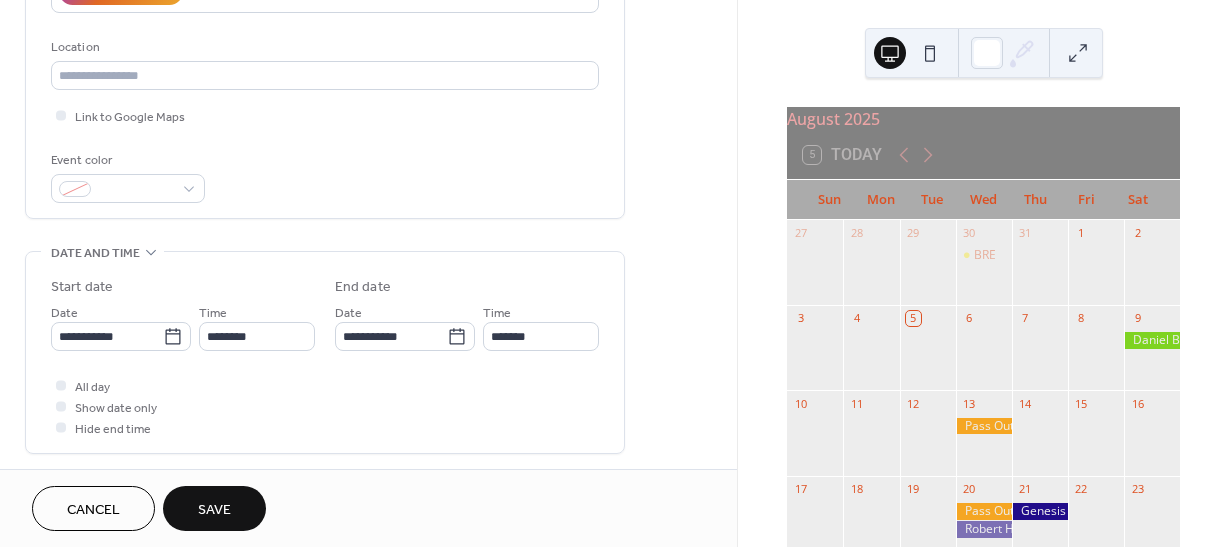 type on "**********" 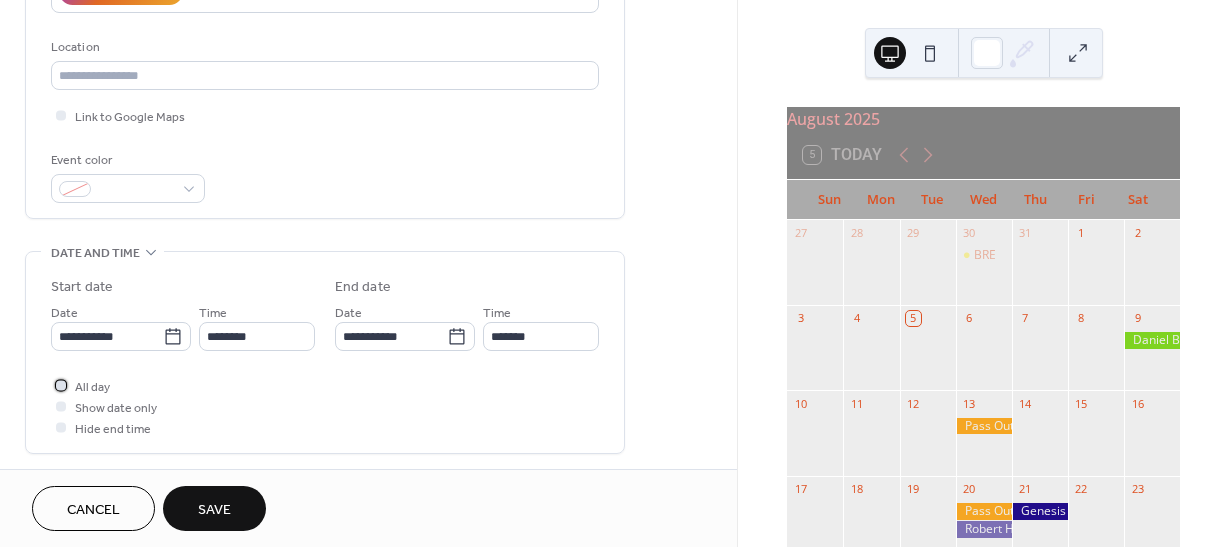 click on "All day" at bounding box center [92, 387] 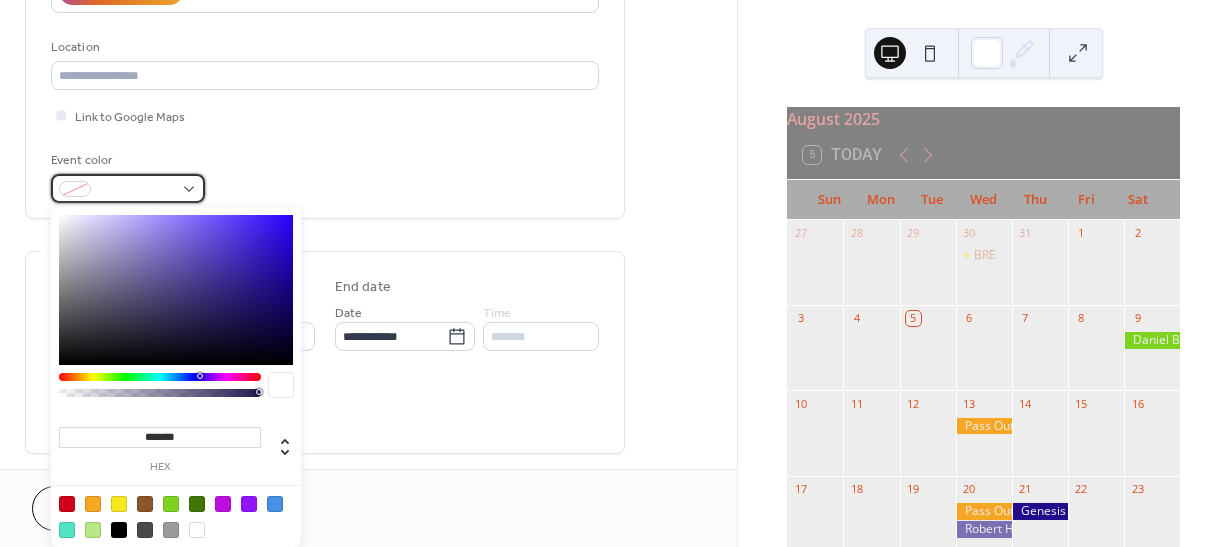 click at bounding box center (128, 188) 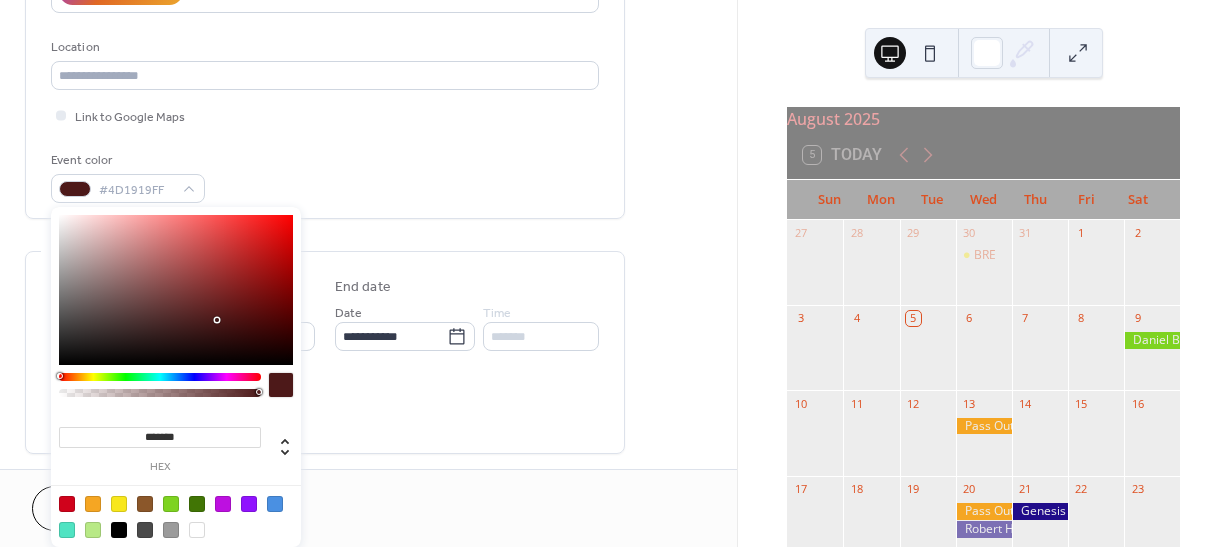 drag, startPoint x: 199, startPoint y: 374, endPoint x: 41, endPoint y: 375, distance: 158.00316 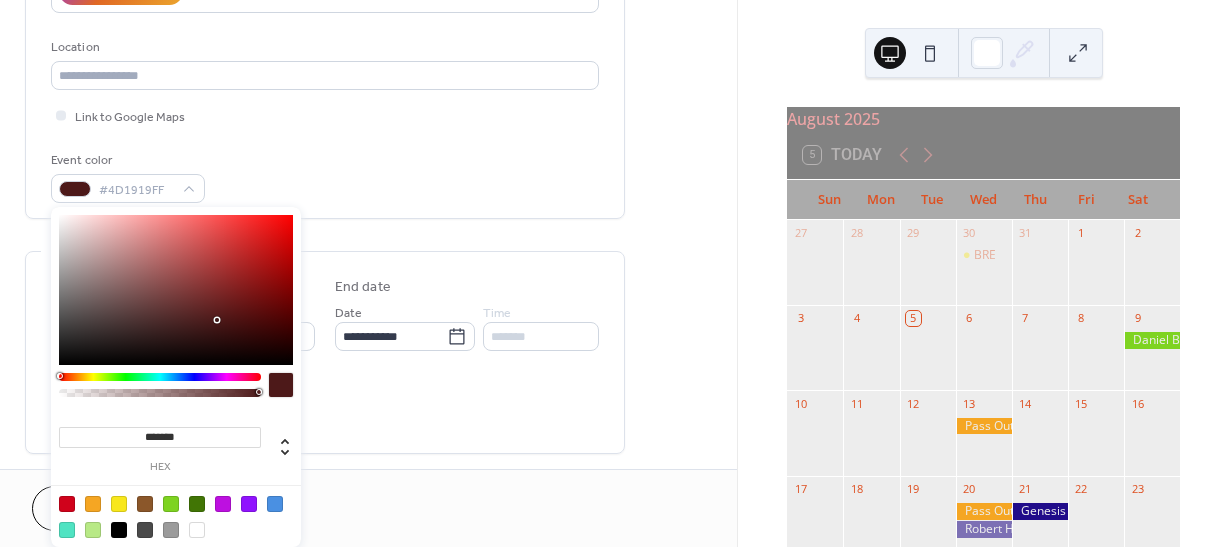 type on "*******" 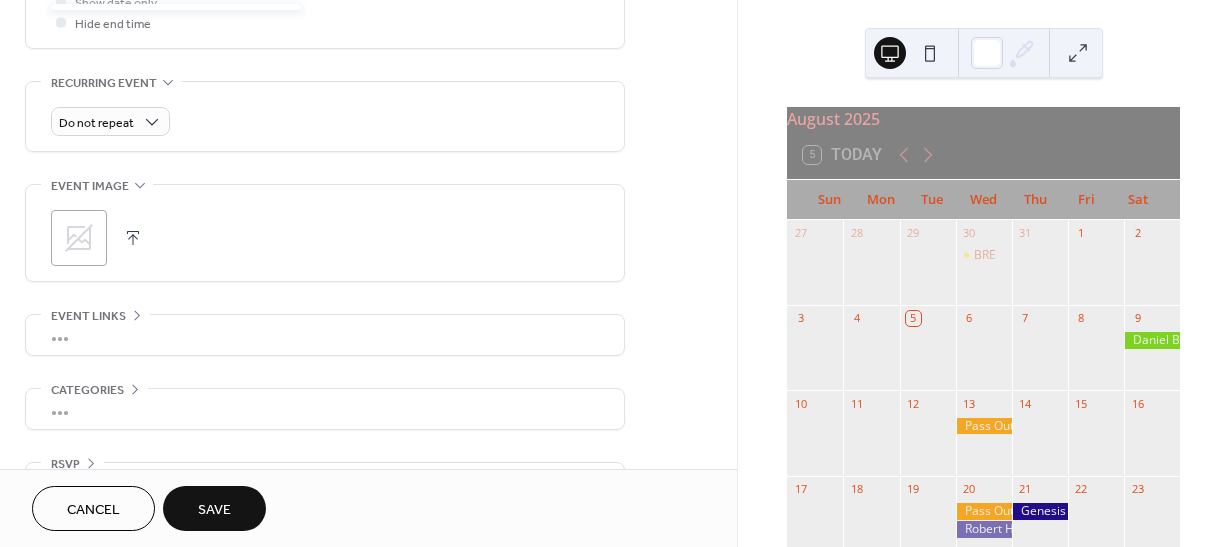 scroll, scrollTop: 860, scrollLeft: 0, axis: vertical 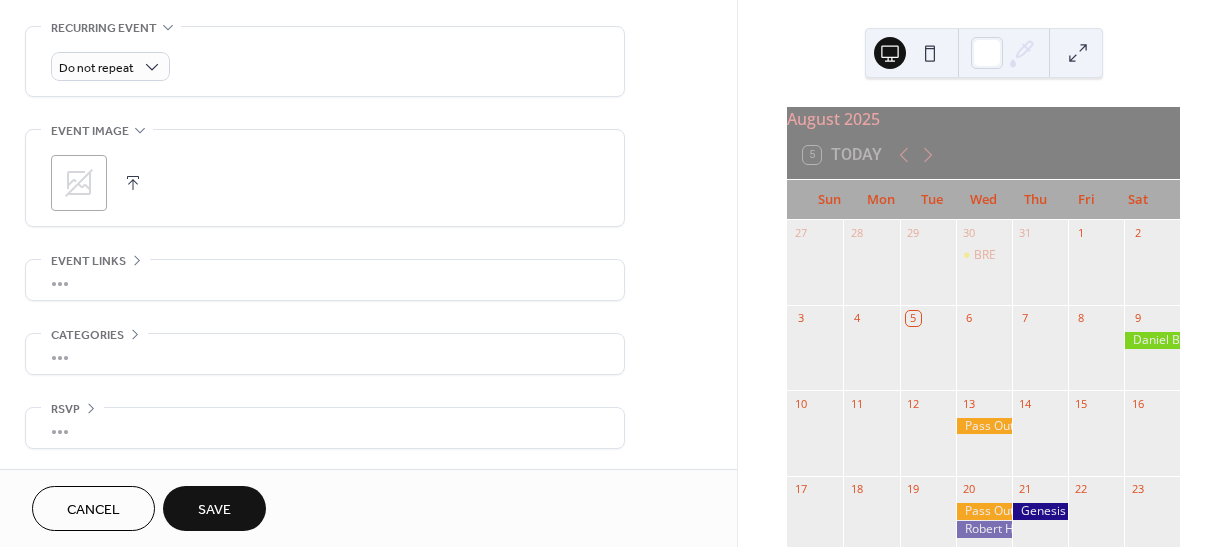 click on "Save" at bounding box center [214, 510] 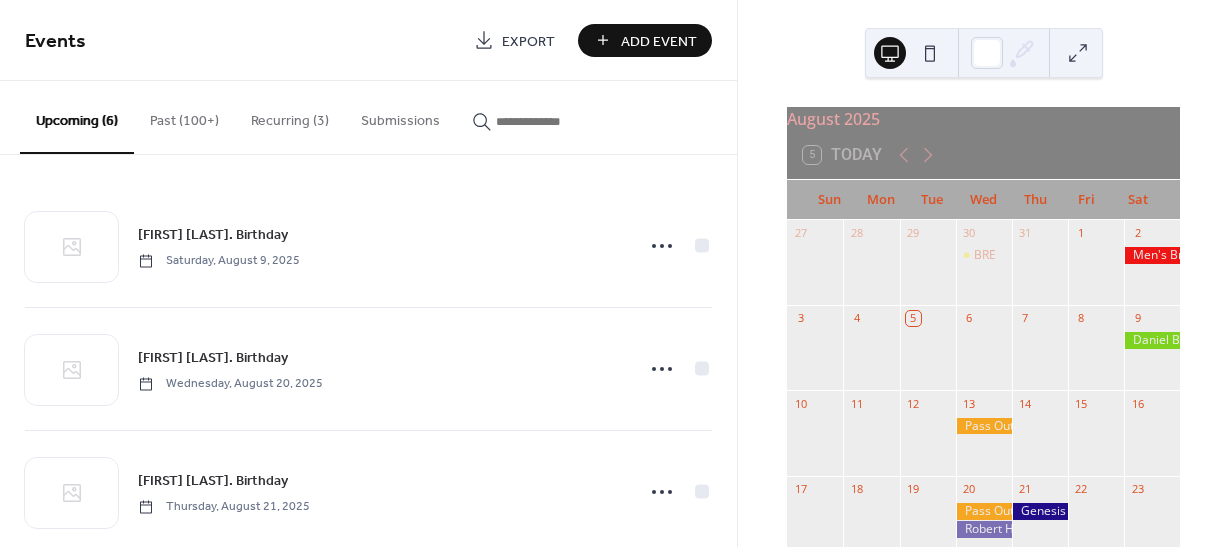 click on "Add Event" at bounding box center [659, 41] 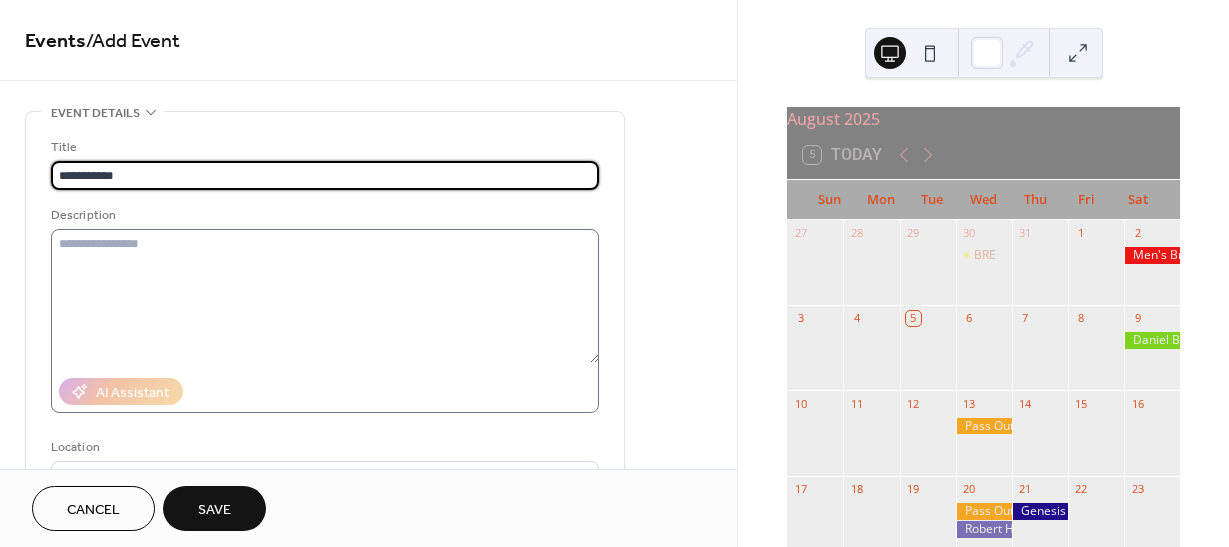 type on "**********" 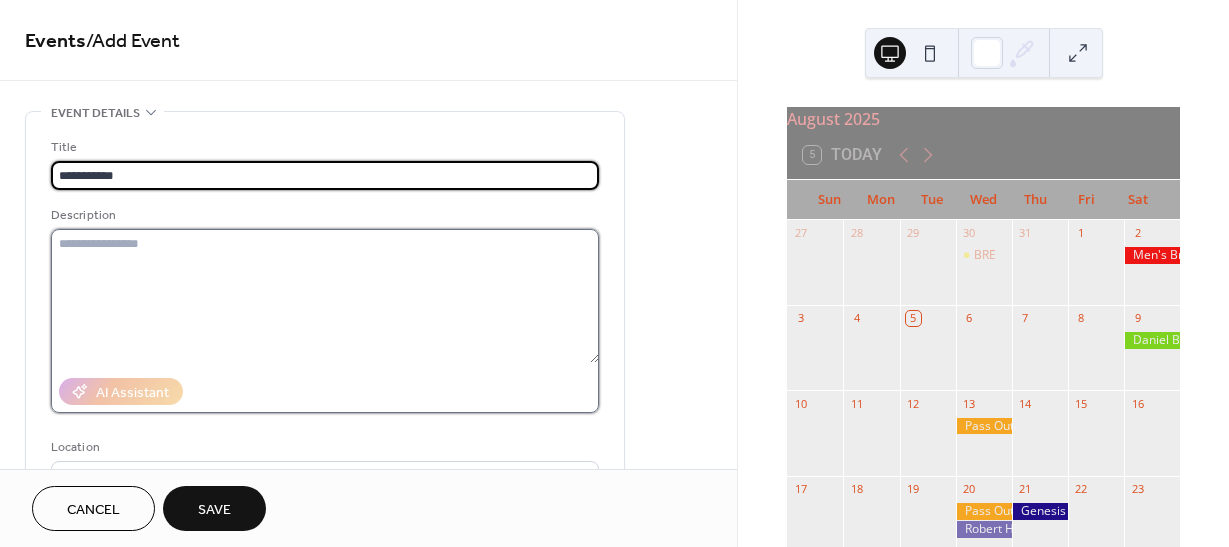 click at bounding box center [325, 296] 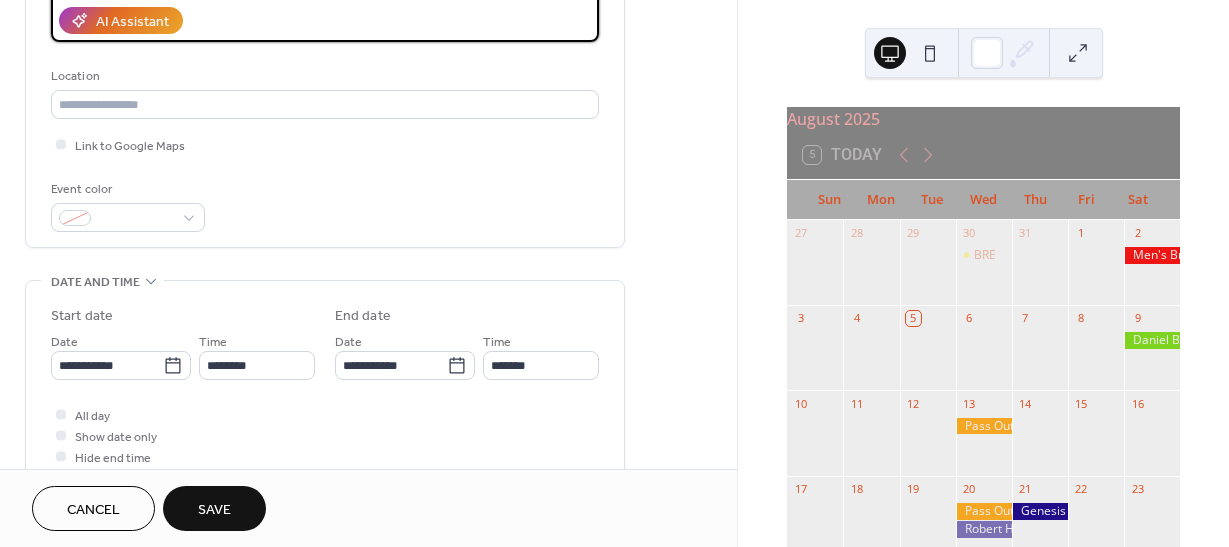 scroll, scrollTop: 400, scrollLeft: 0, axis: vertical 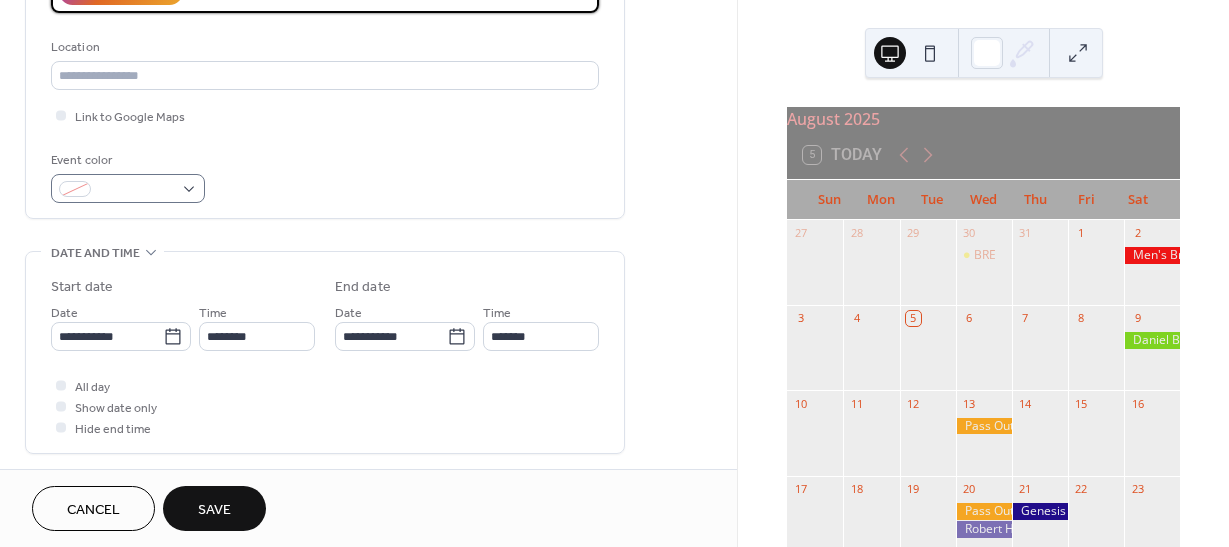 type on "********" 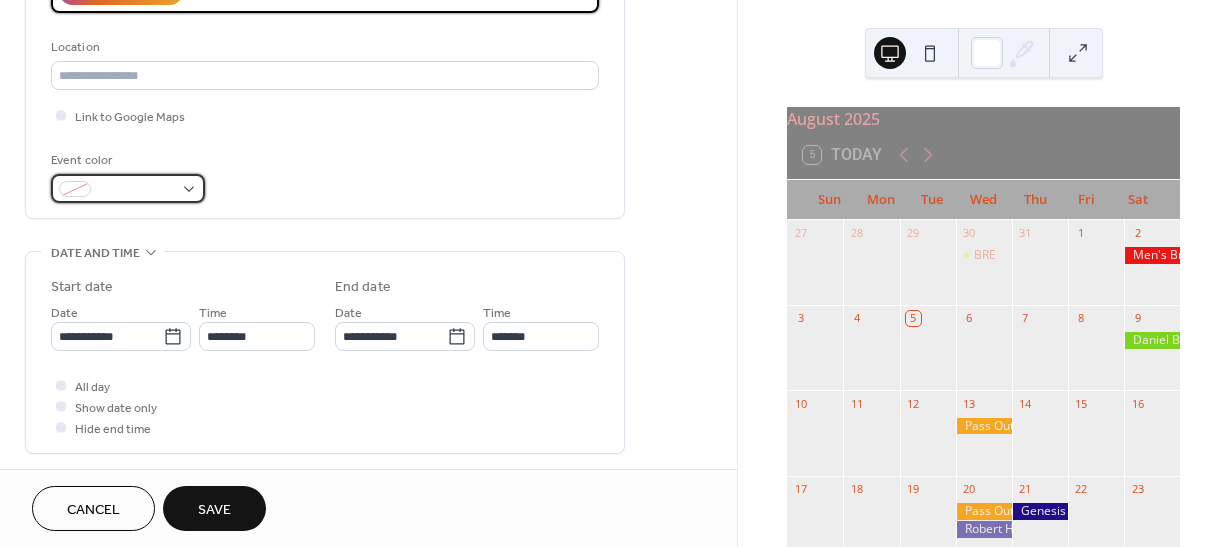 click at bounding box center [128, 188] 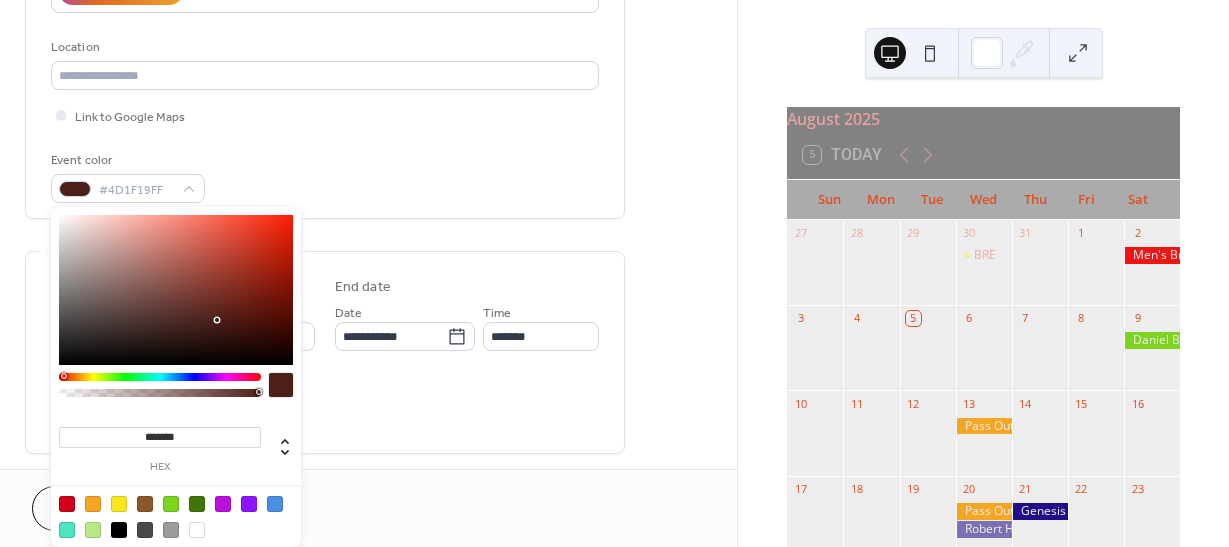 drag, startPoint x: 198, startPoint y: 377, endPoint x: 63, endPoint y: 382, distance: 135.09256 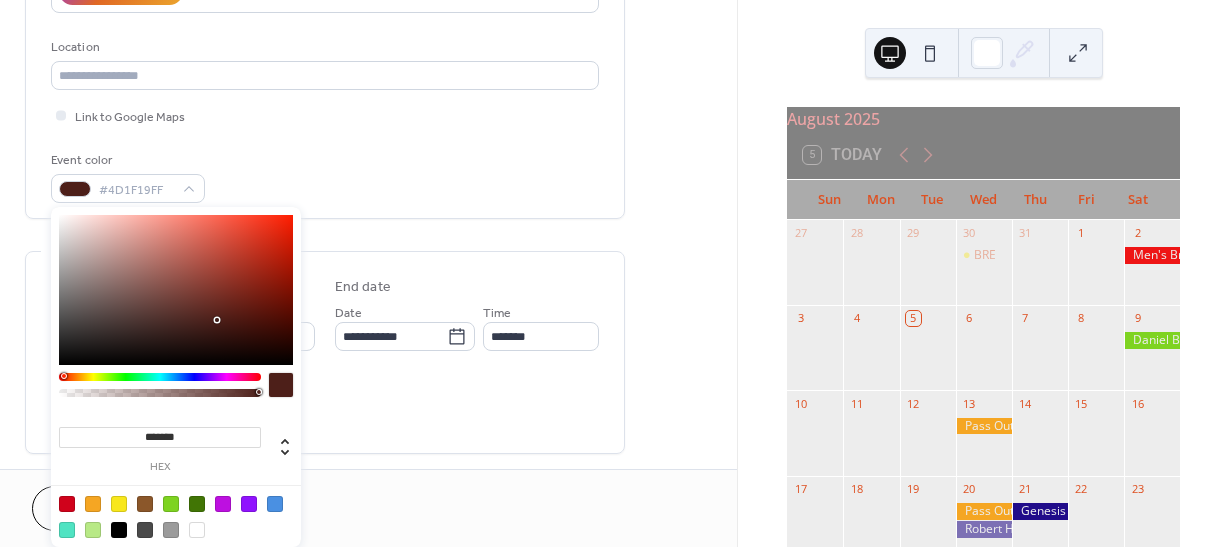 click at bounding box center [160, 390] 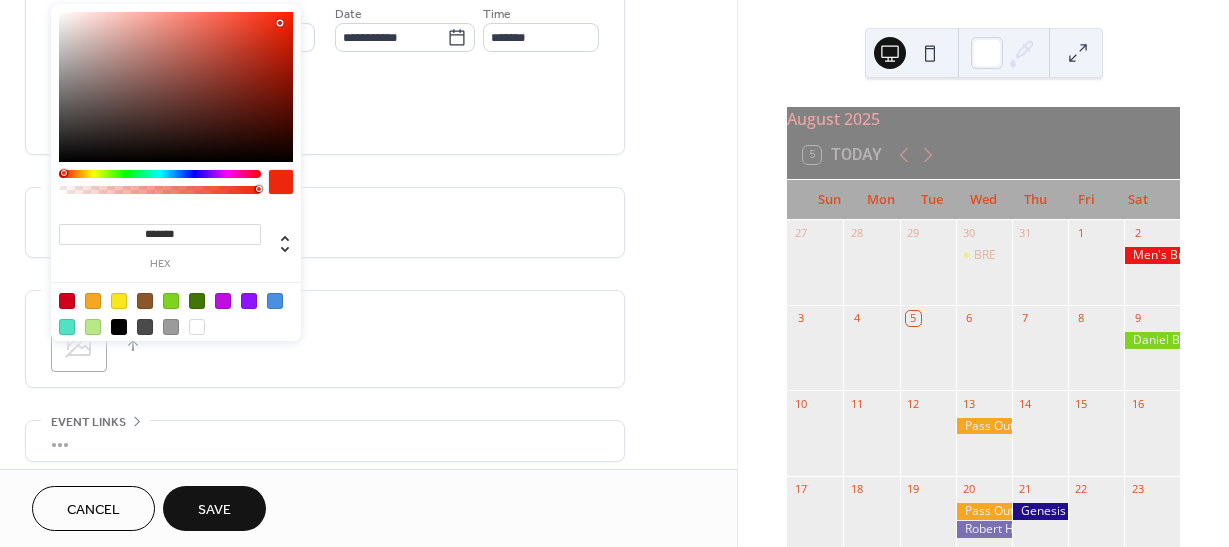 scroll, scrollTop: 700, scrollLeft: 0, axis: vertical 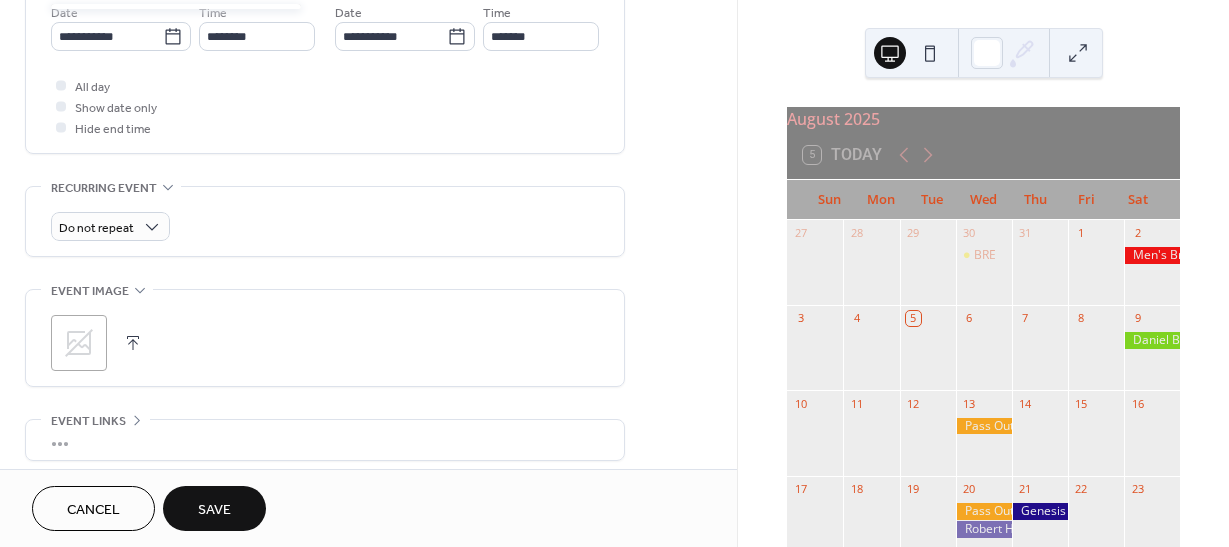 click on "All day Show date only Hide end time" at bounding box center [325, 106] 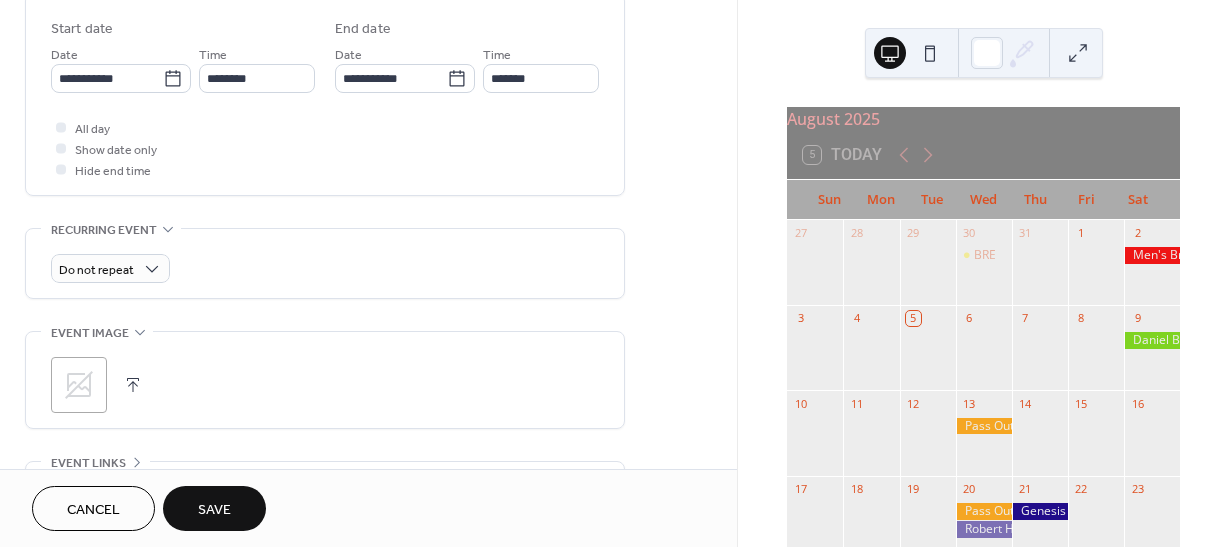 scroll, scrollTop: 600, scrollLeft: 0, axis: vertical 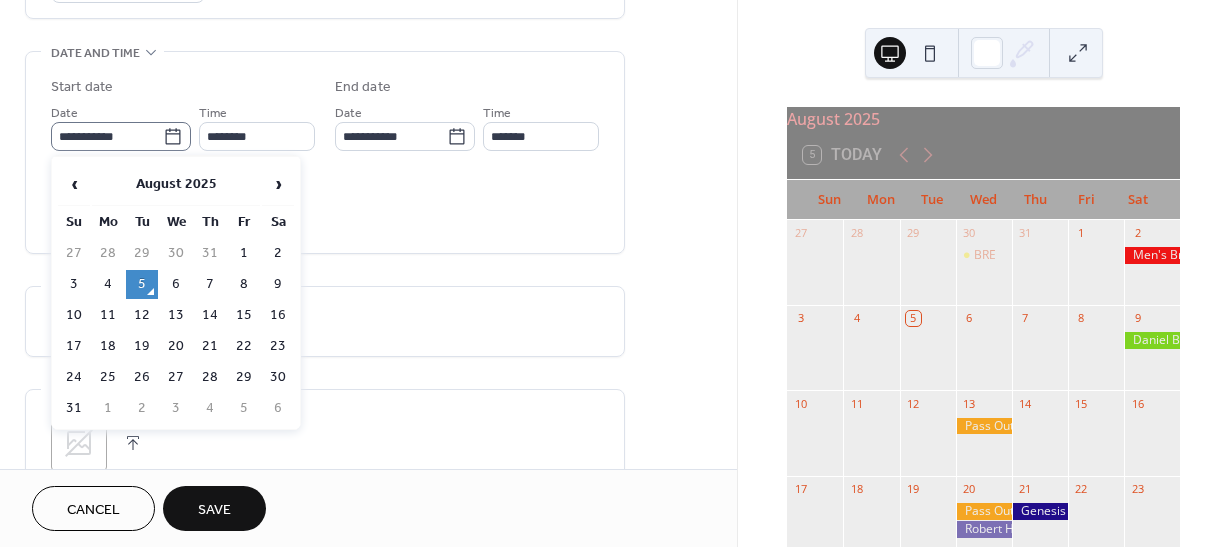 click 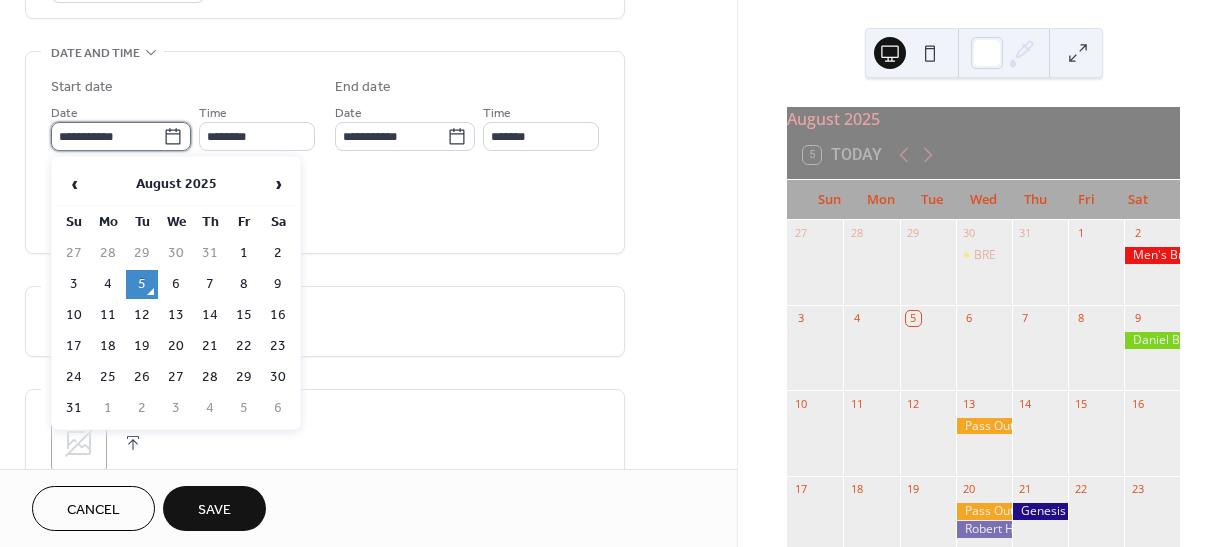 click on "**********" at bounding box center (107, 136) 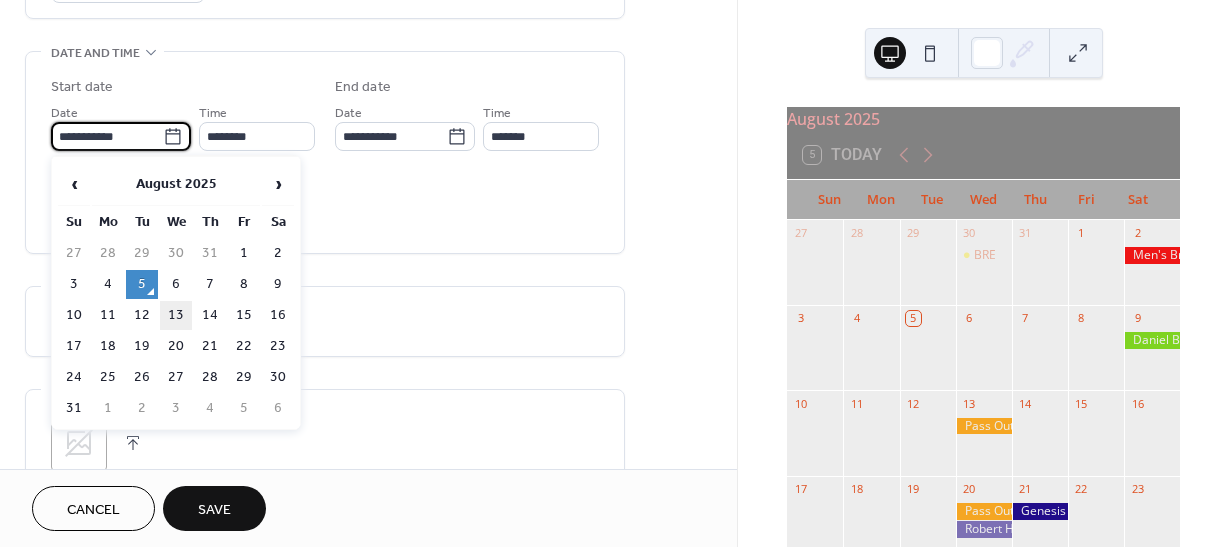click on "13" at bounding box center [176, 315] 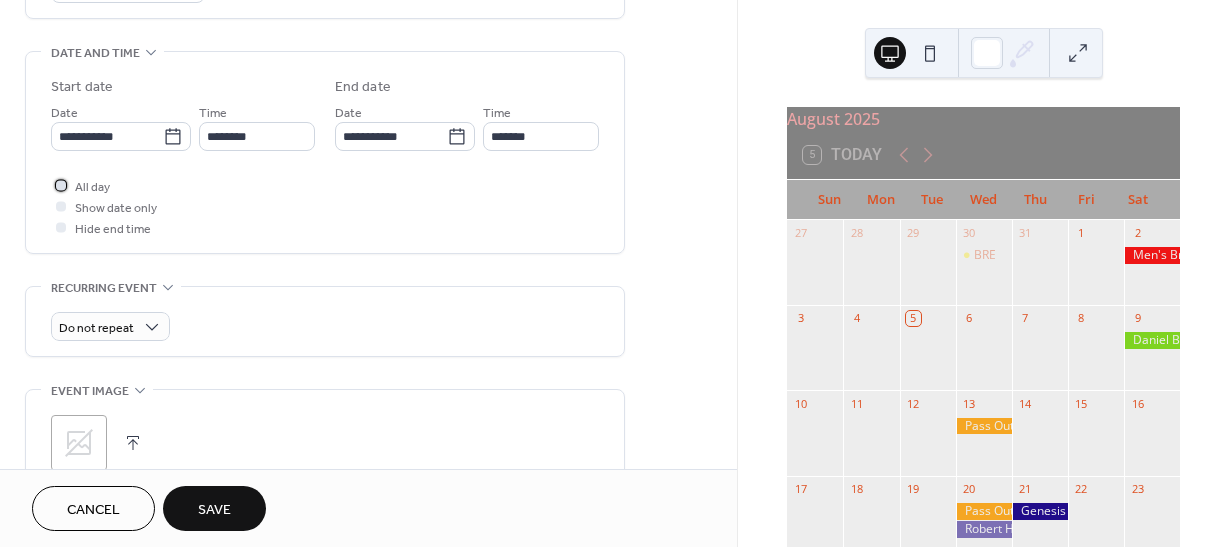 click at bounding box center (61, 185) 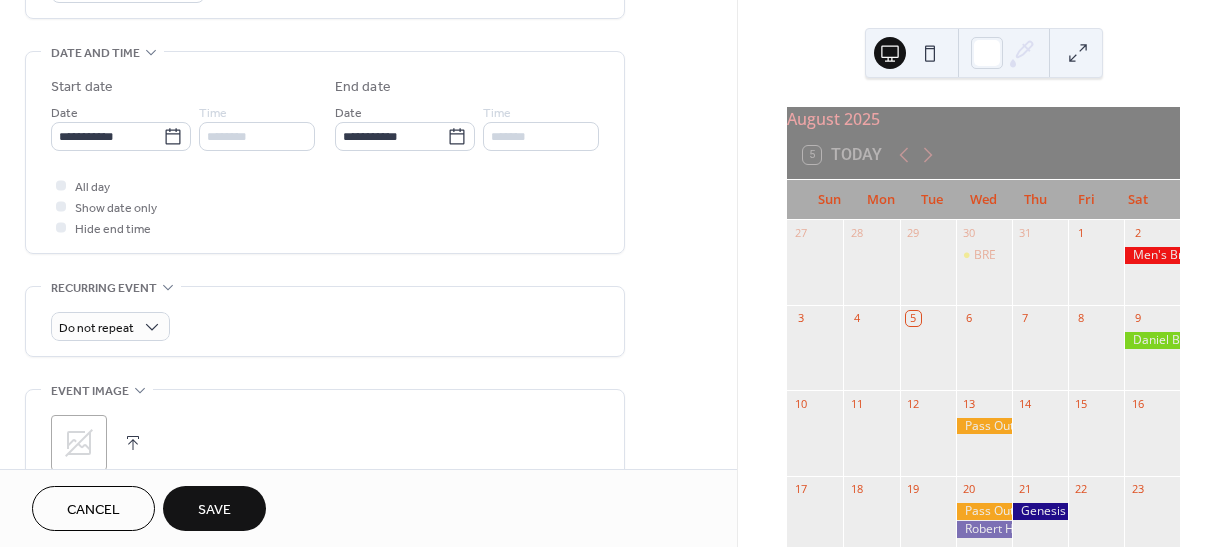 click on "Save" at bounding box center [214, 508] 